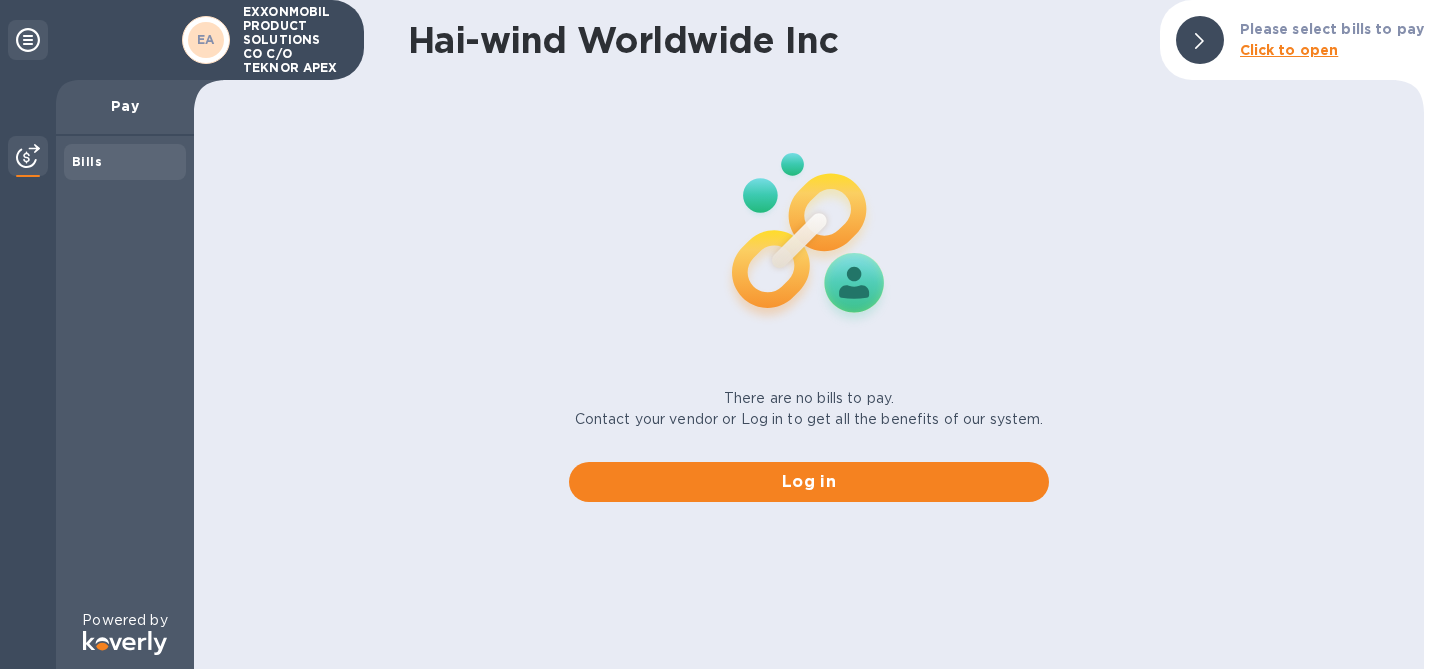 scroll, scrollTop: 0, scrollLeft: 0, axis: both 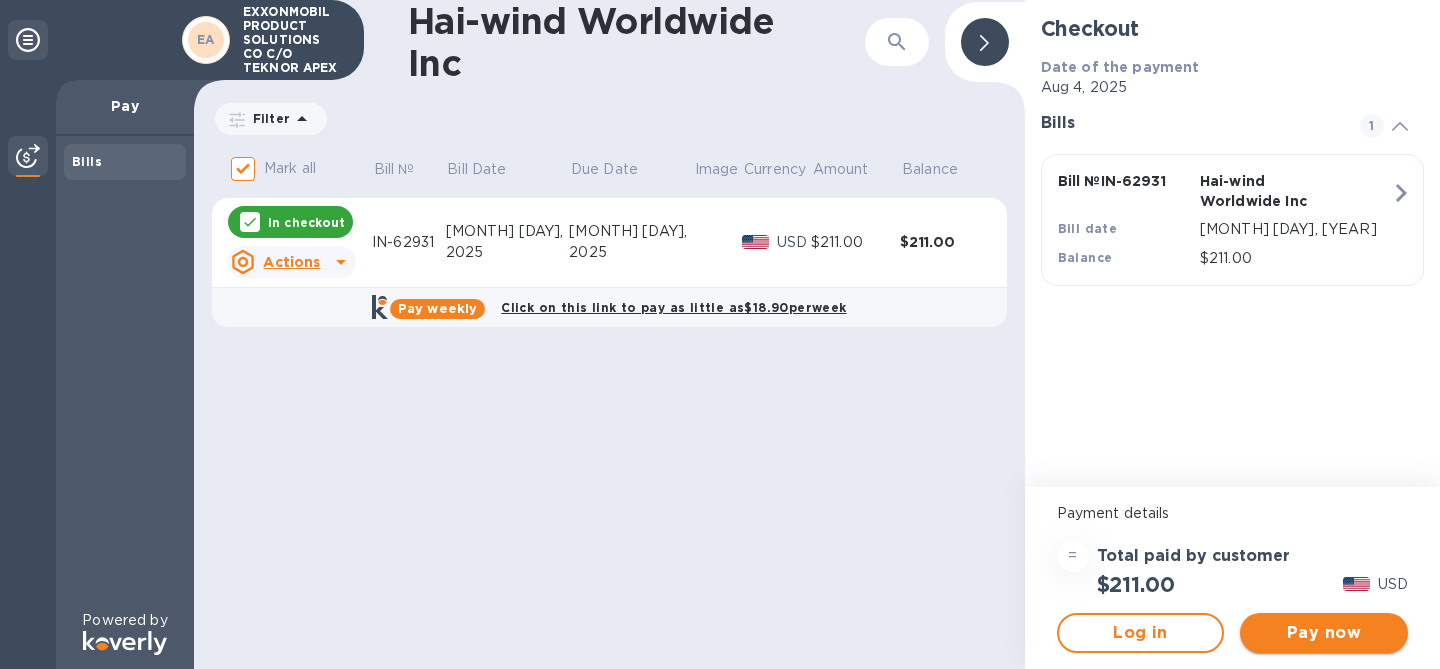 click on "Pay now" at bounding box center (1324, 633) 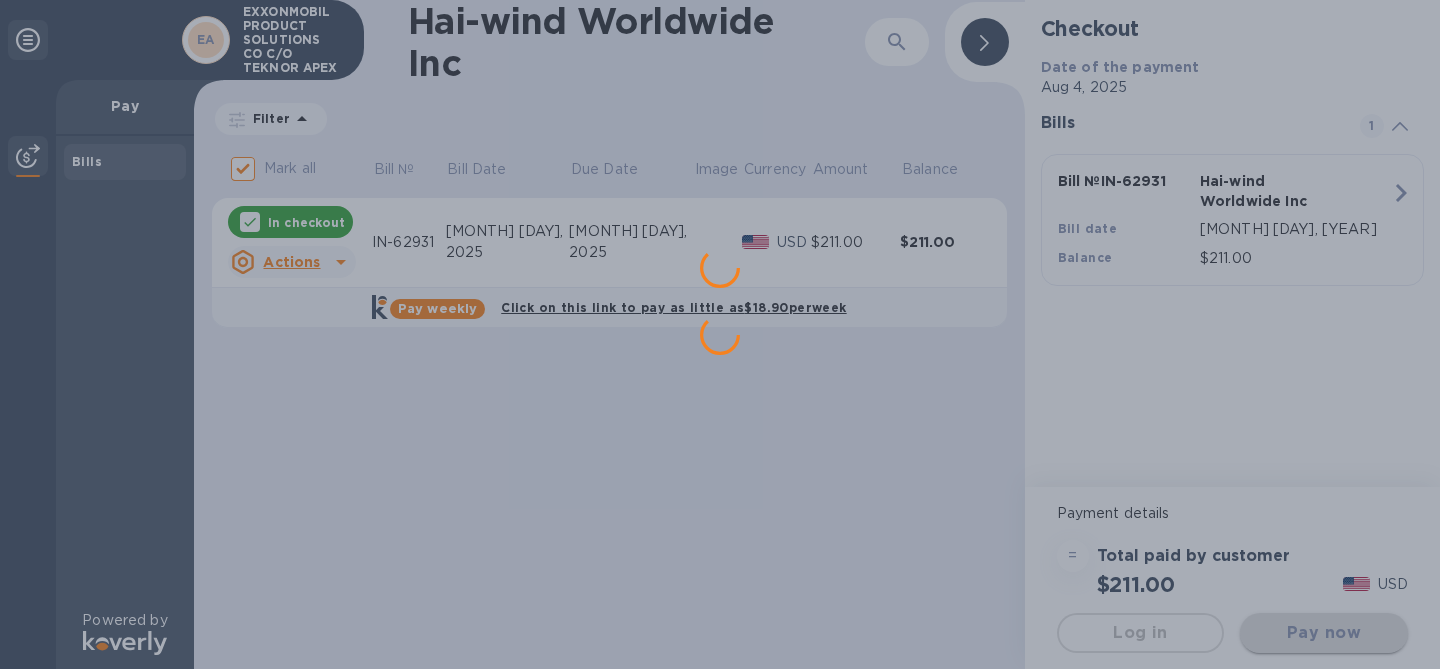 scroll, scrollTop: 0, scrollLeft: 0, axis: both 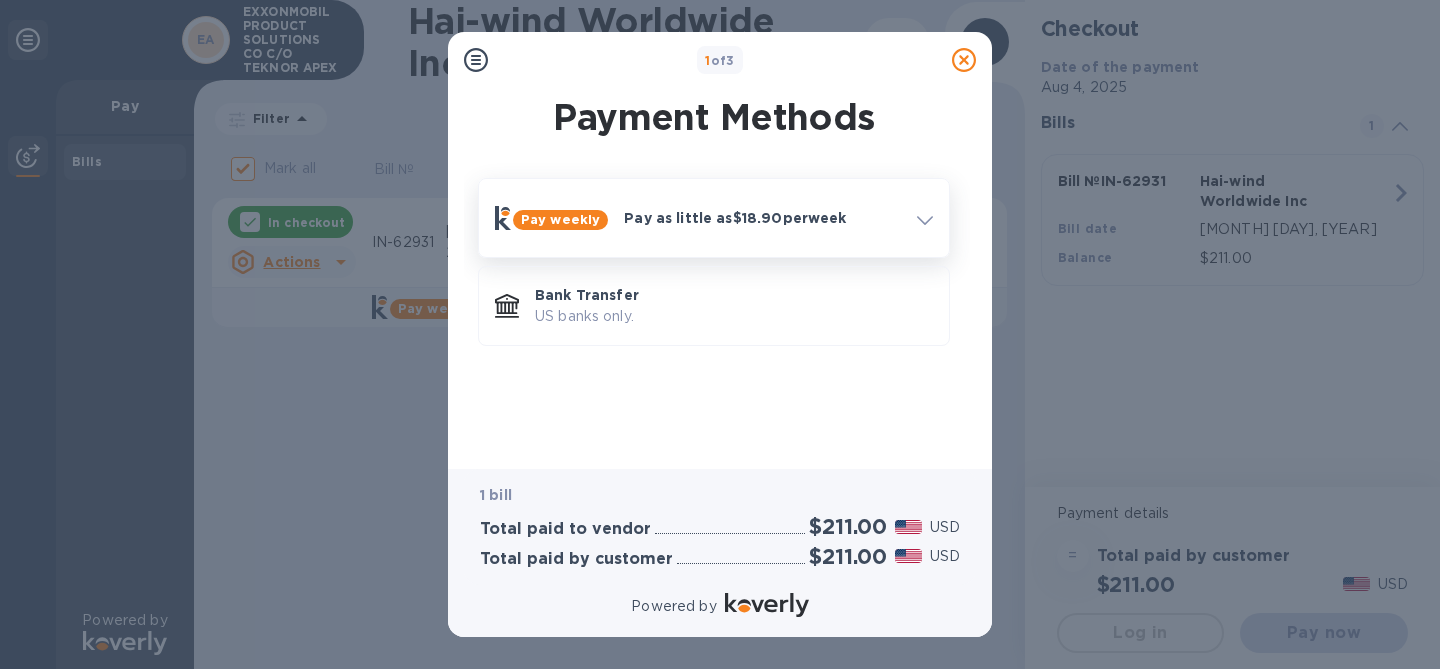 click at bounding box center [925, 218] 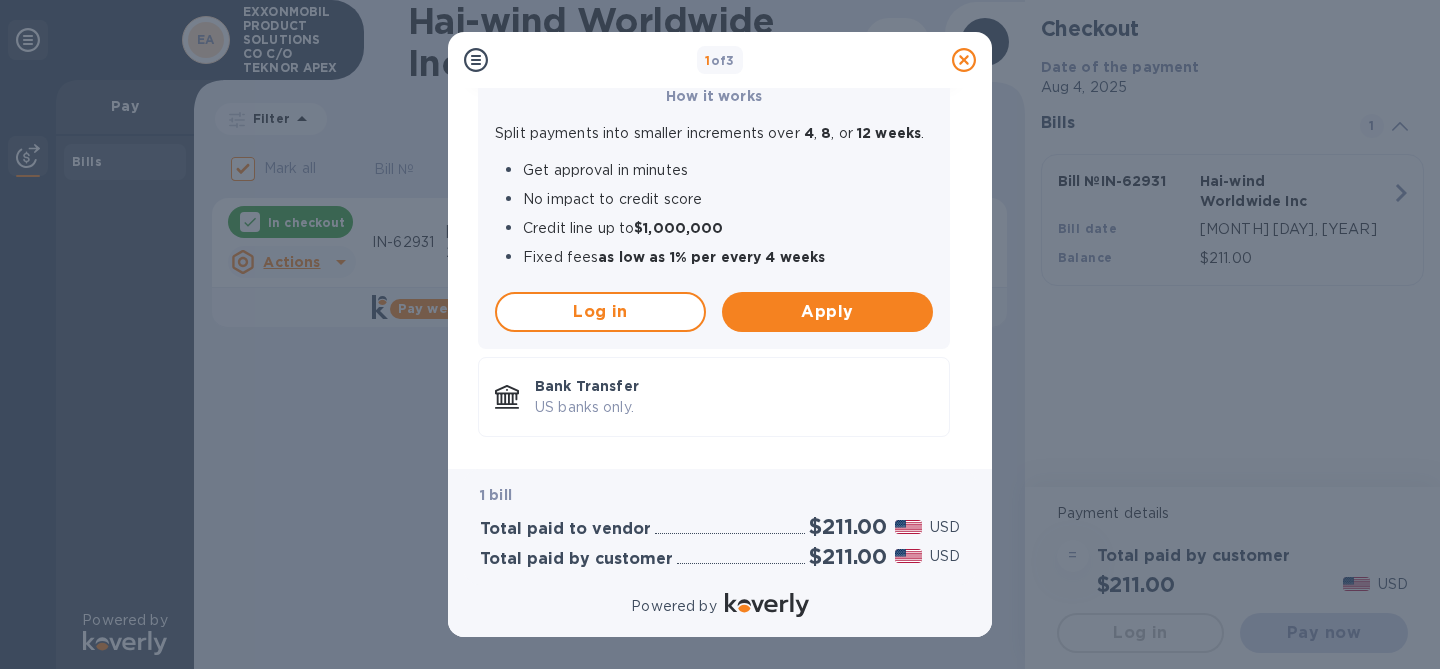 scroll, scrollTop: 205, scrollLeft: 0, axis: vertical 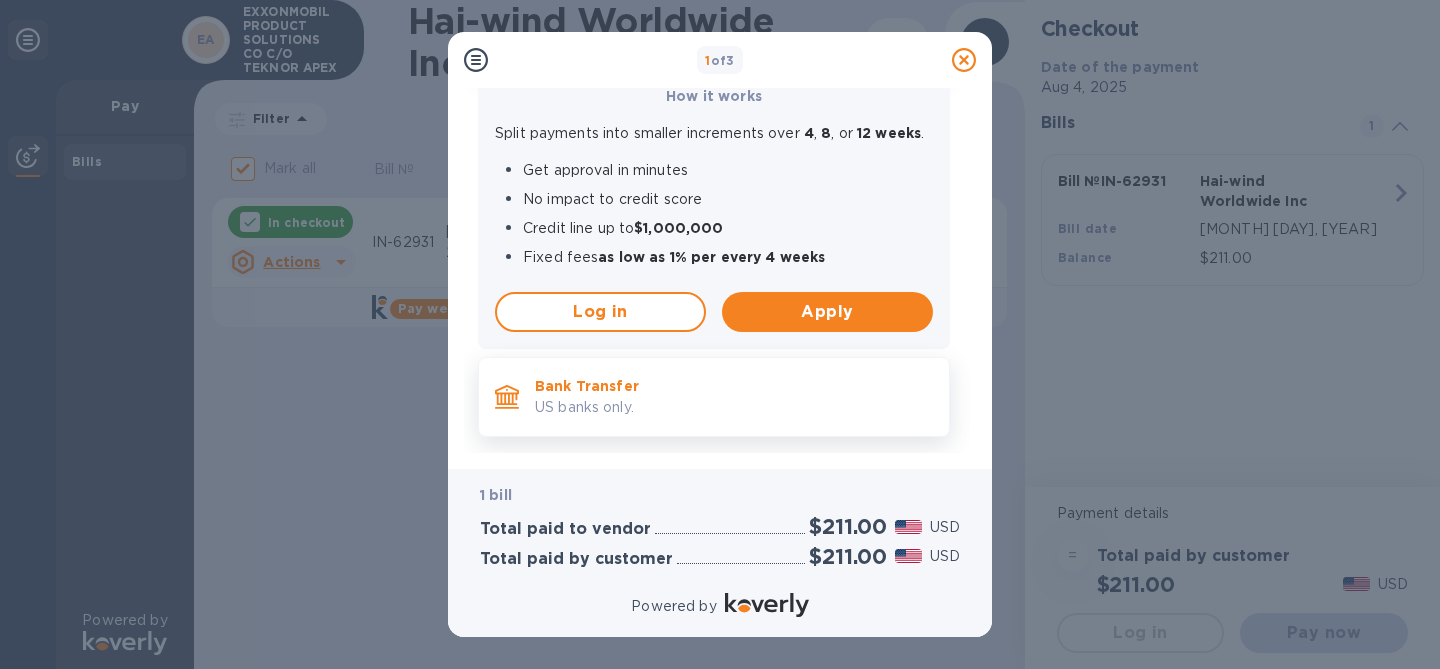 click on "US banks only." at bounding box center [734, 407] 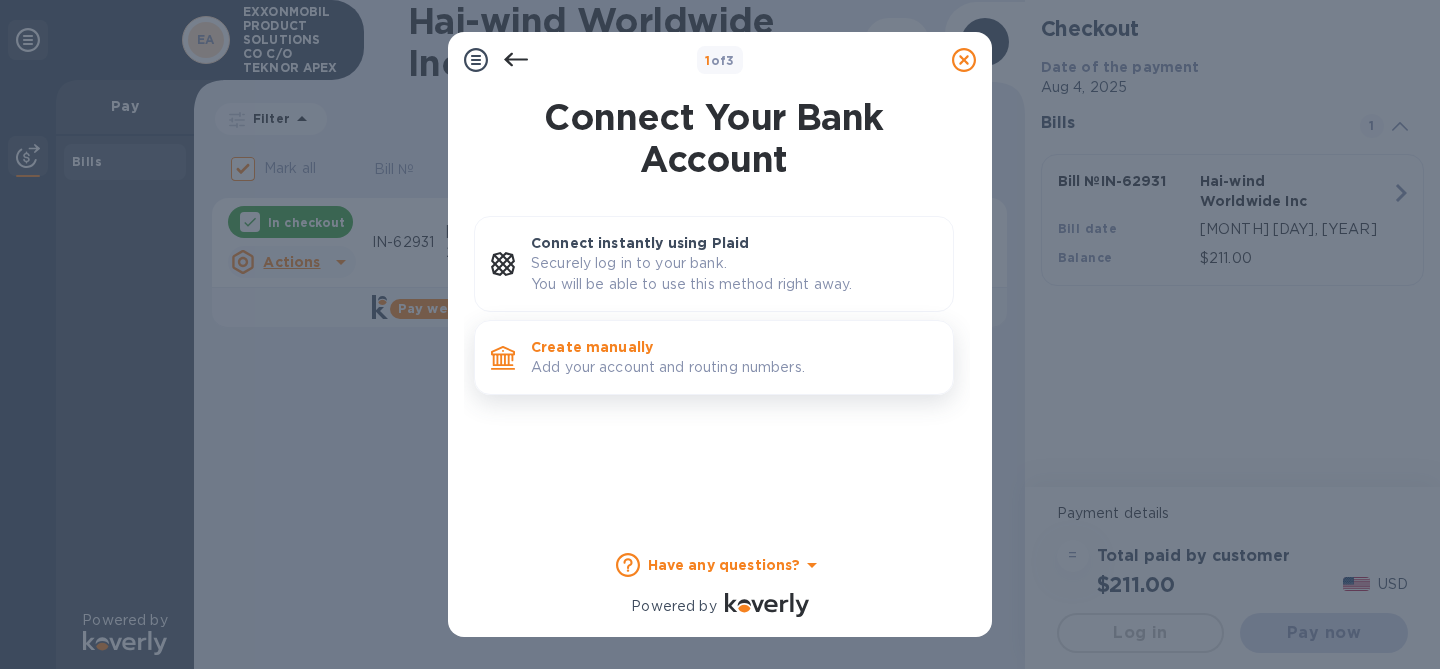 click on "Add your account and routing numbers." at bounding box center (734, 367) 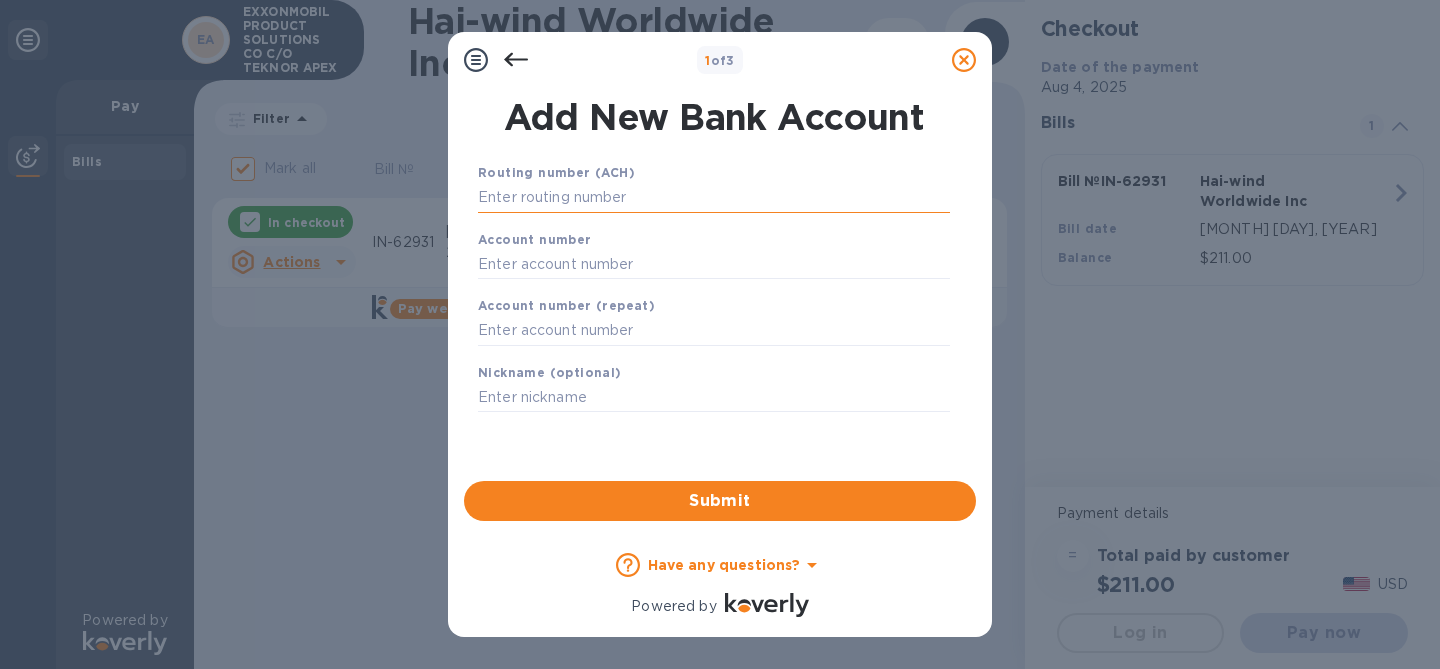 click at bounding box center (714, 198) 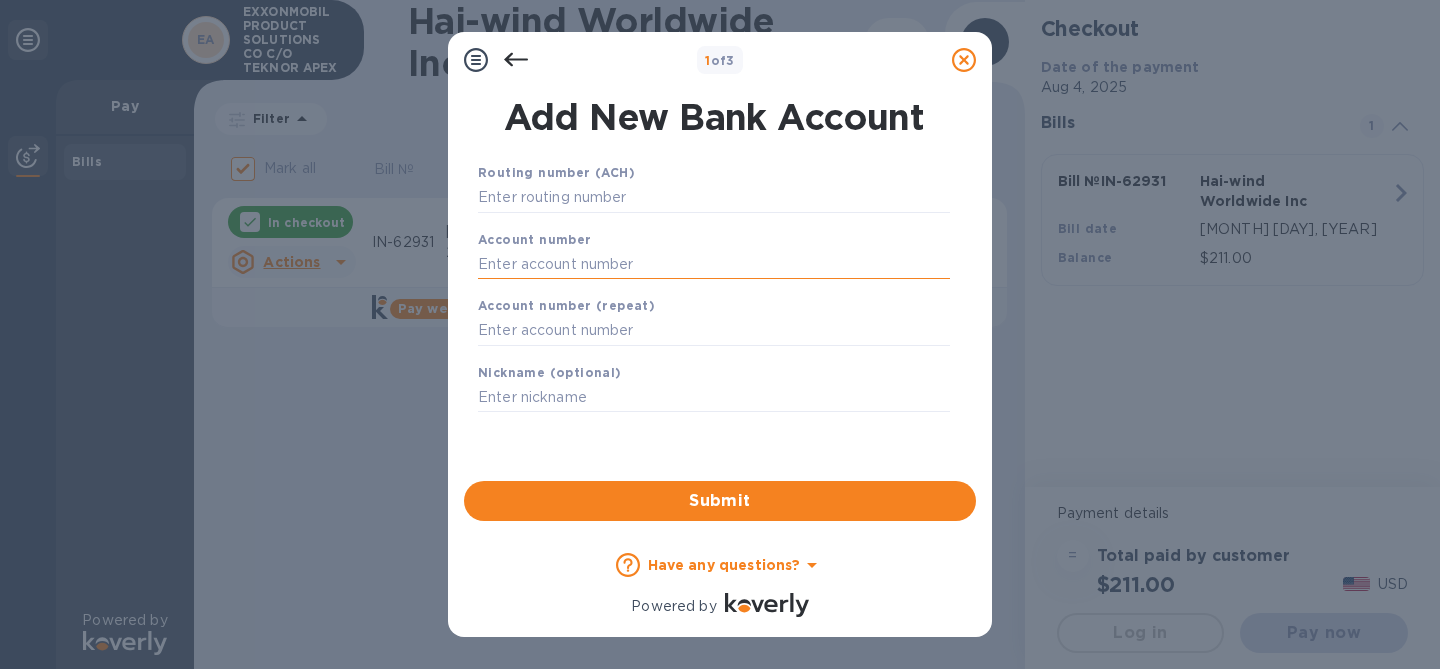 click at bounding box center [714, 264] 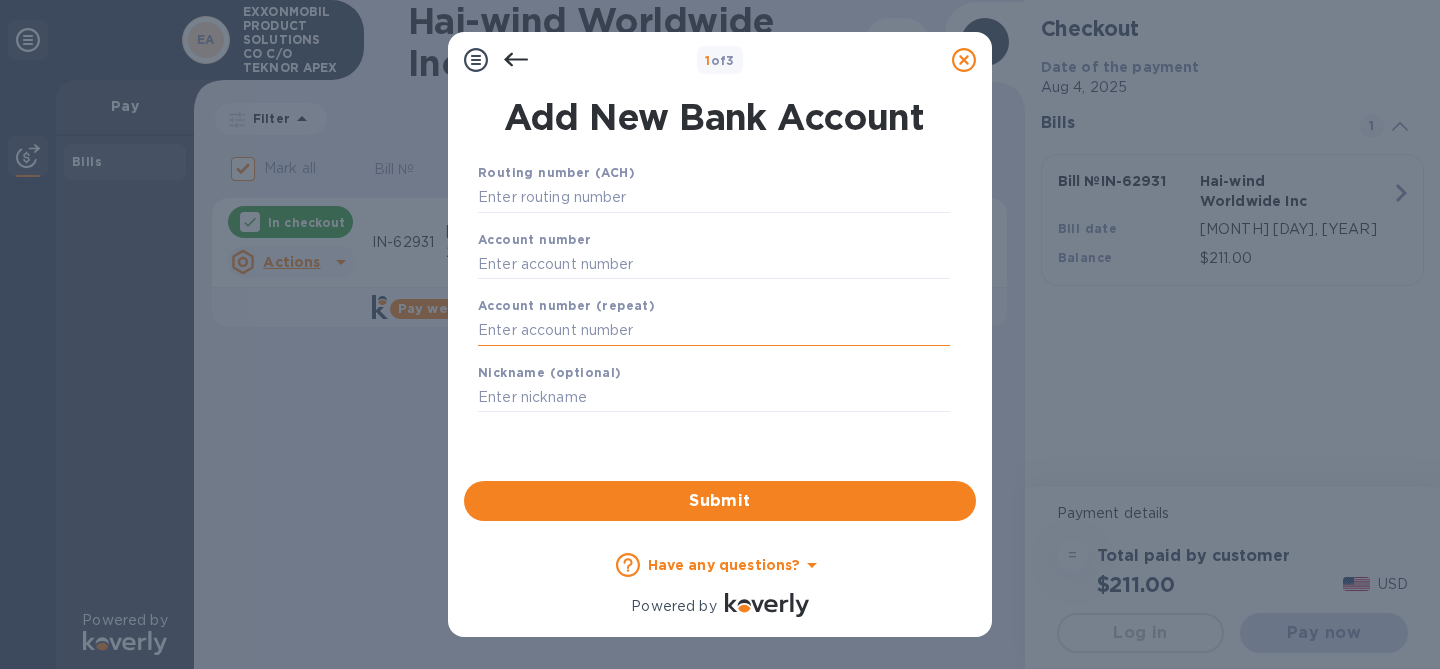 click at bounding box center (714, 331) 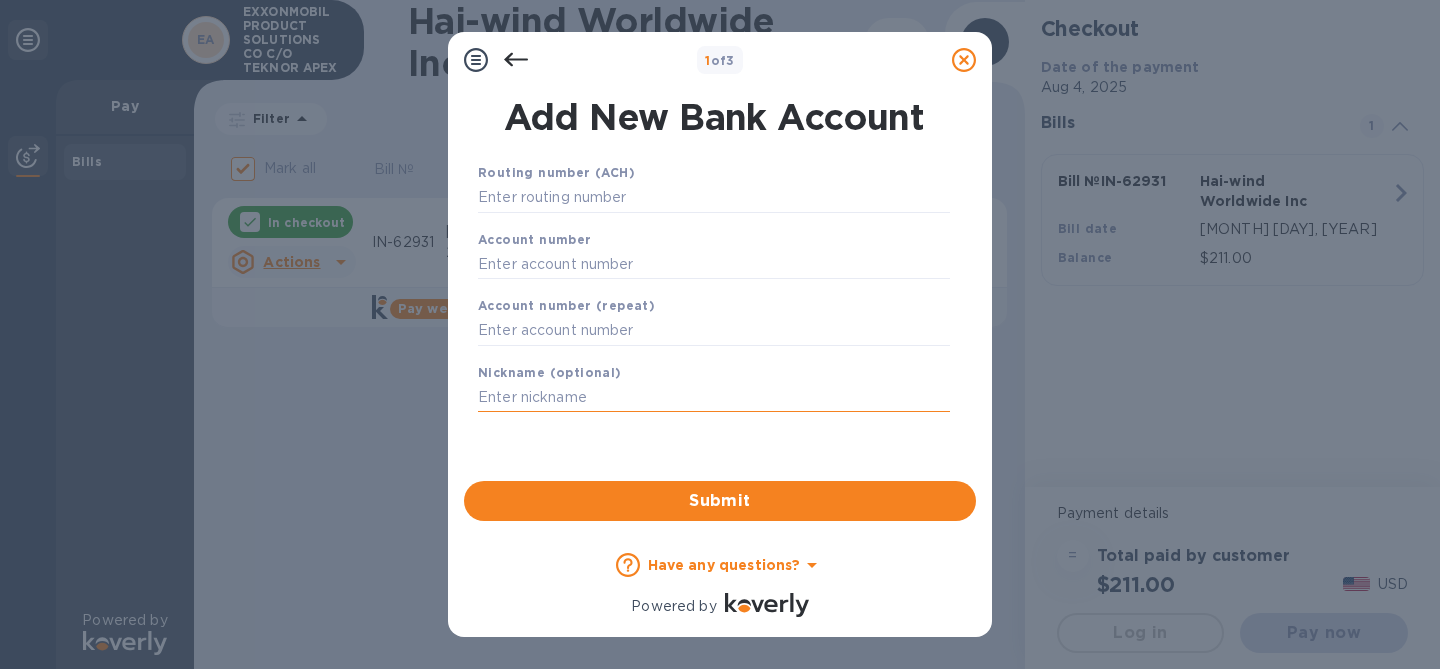 click at bounding box center (714, 398) 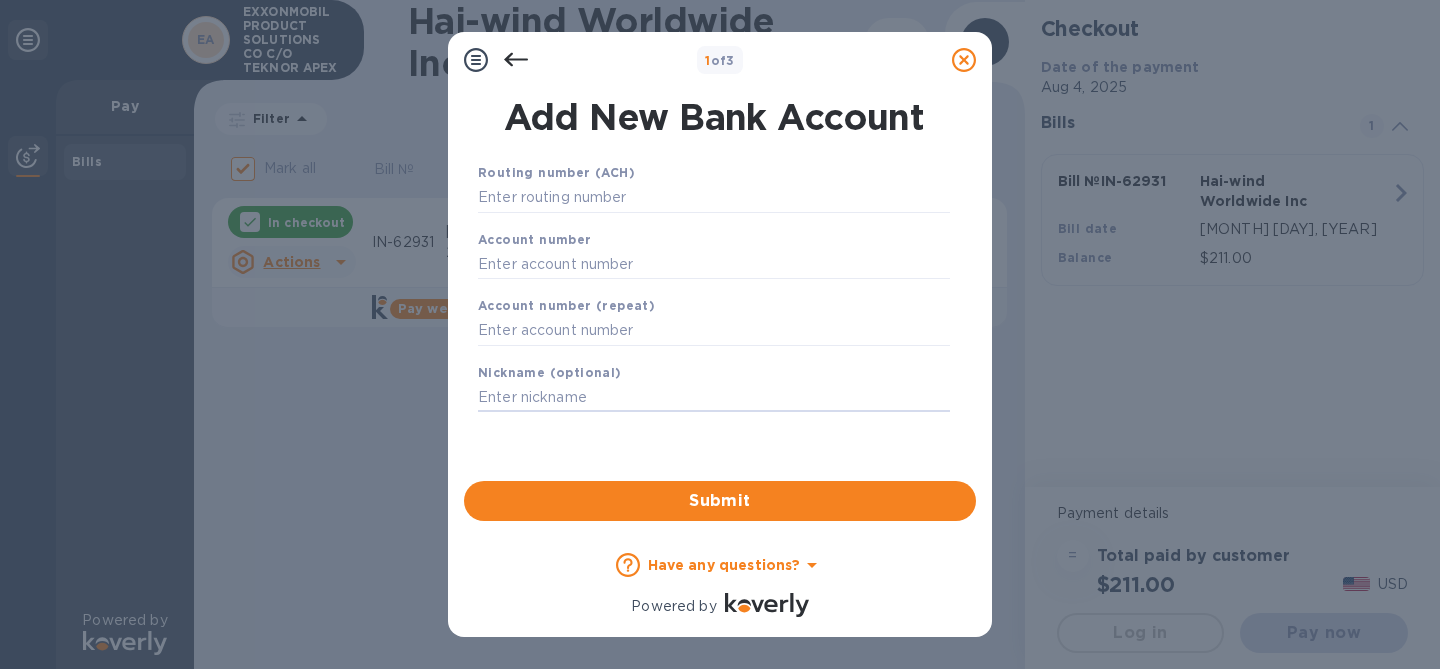 click 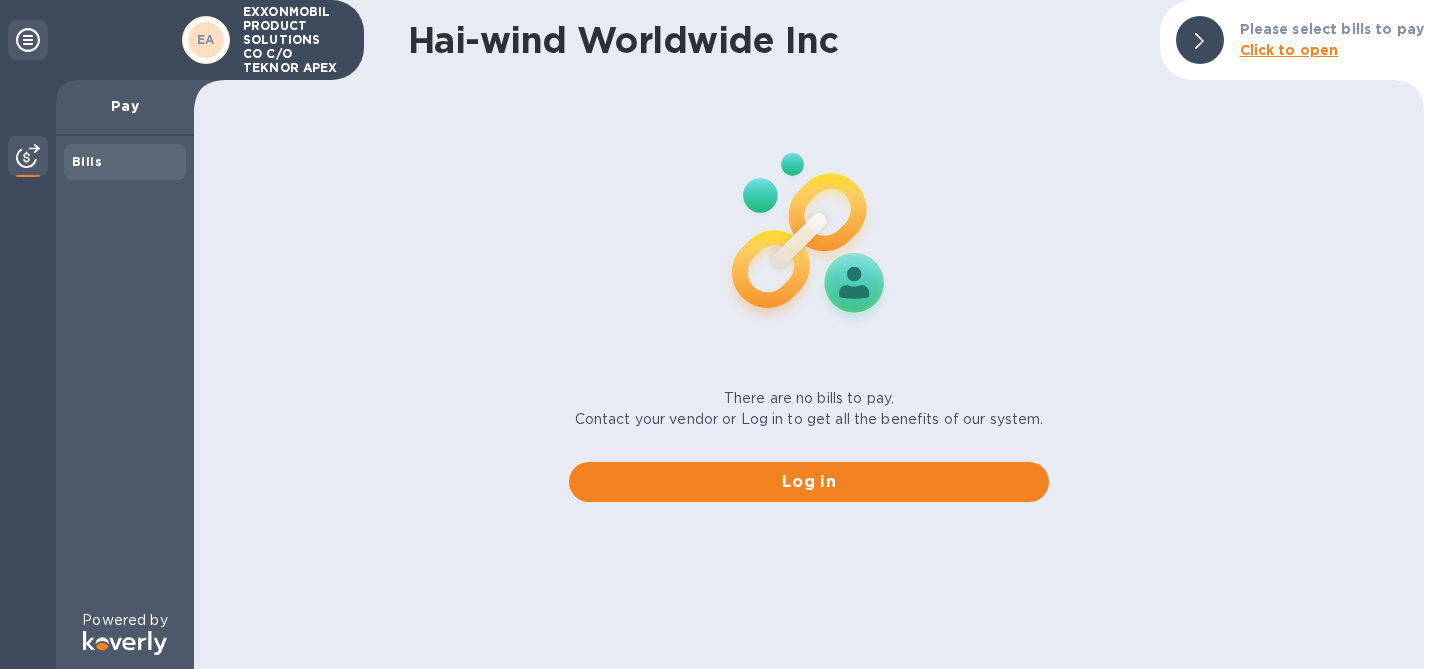 scroll, scrollTop: 0, scrollLeft: 0, axis: both 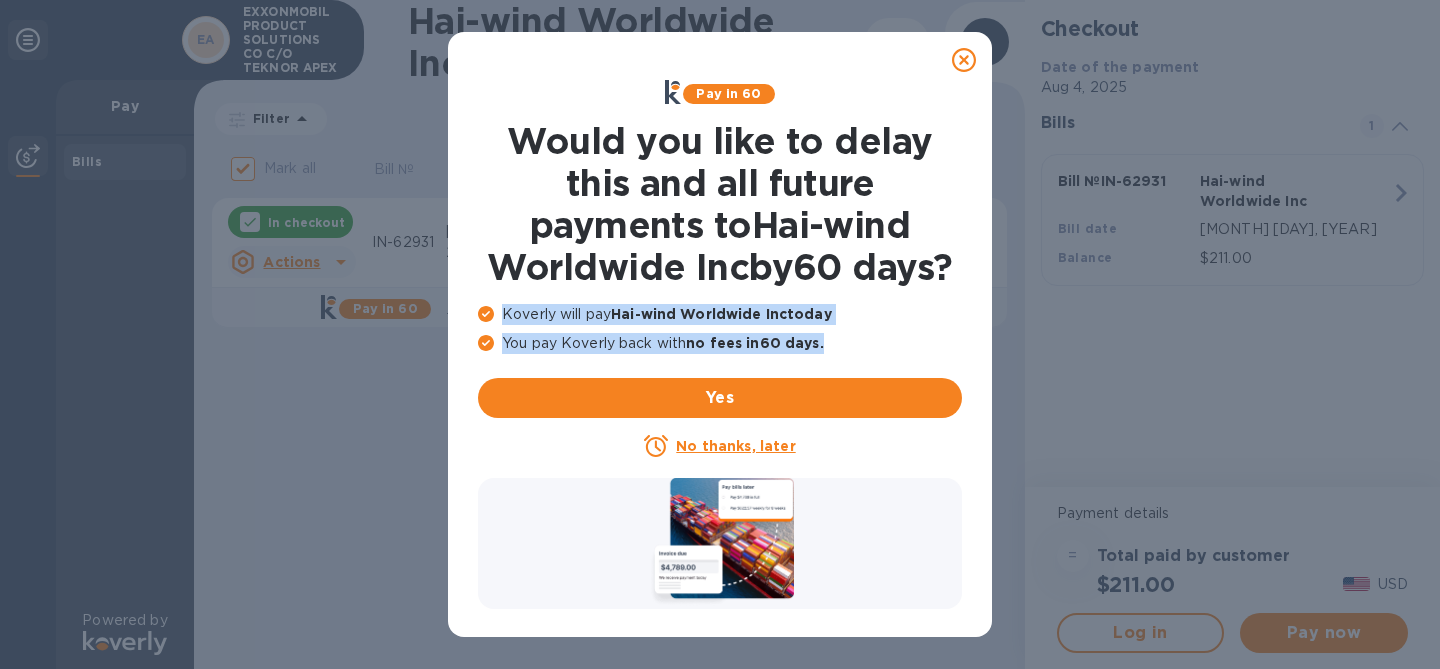 drag, startPoint x: 502, startPoint y: 315, endPoint x: 829, endPoint y: 345, distance: 328.37326 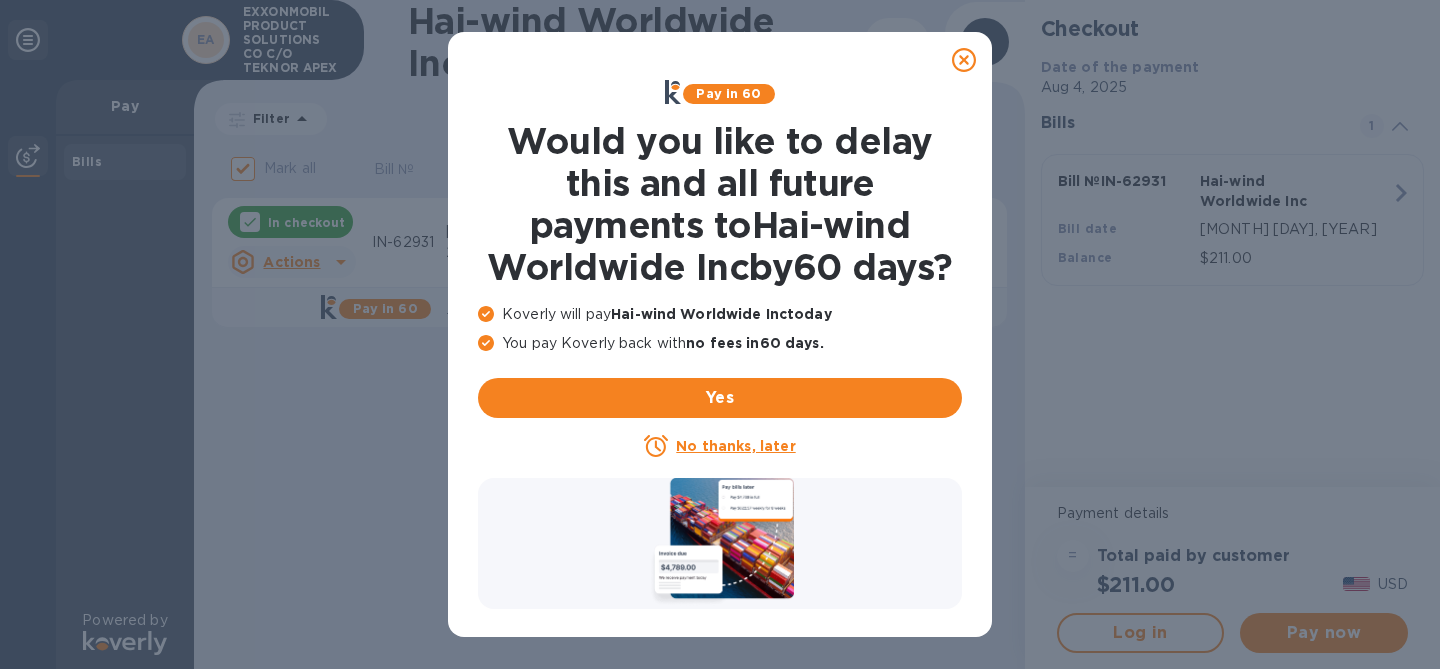 click 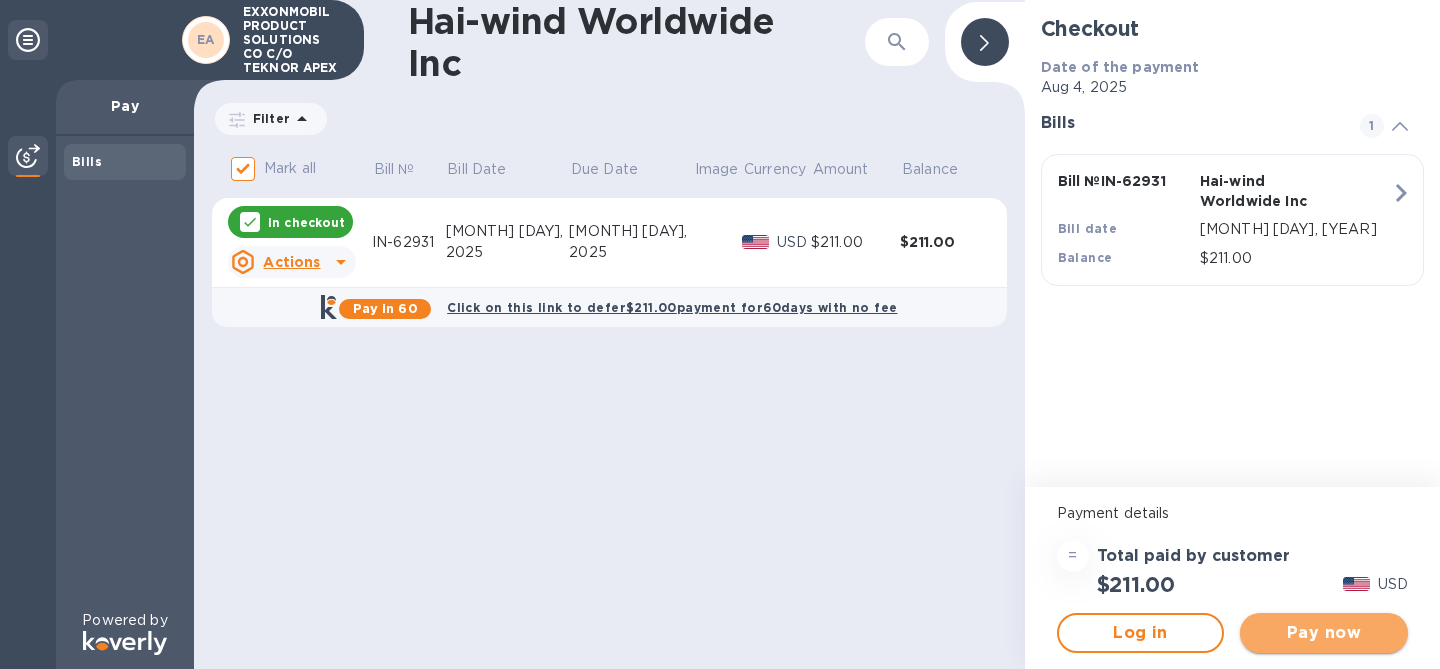 click on "Pay now" at bounding box center [1324, 633] 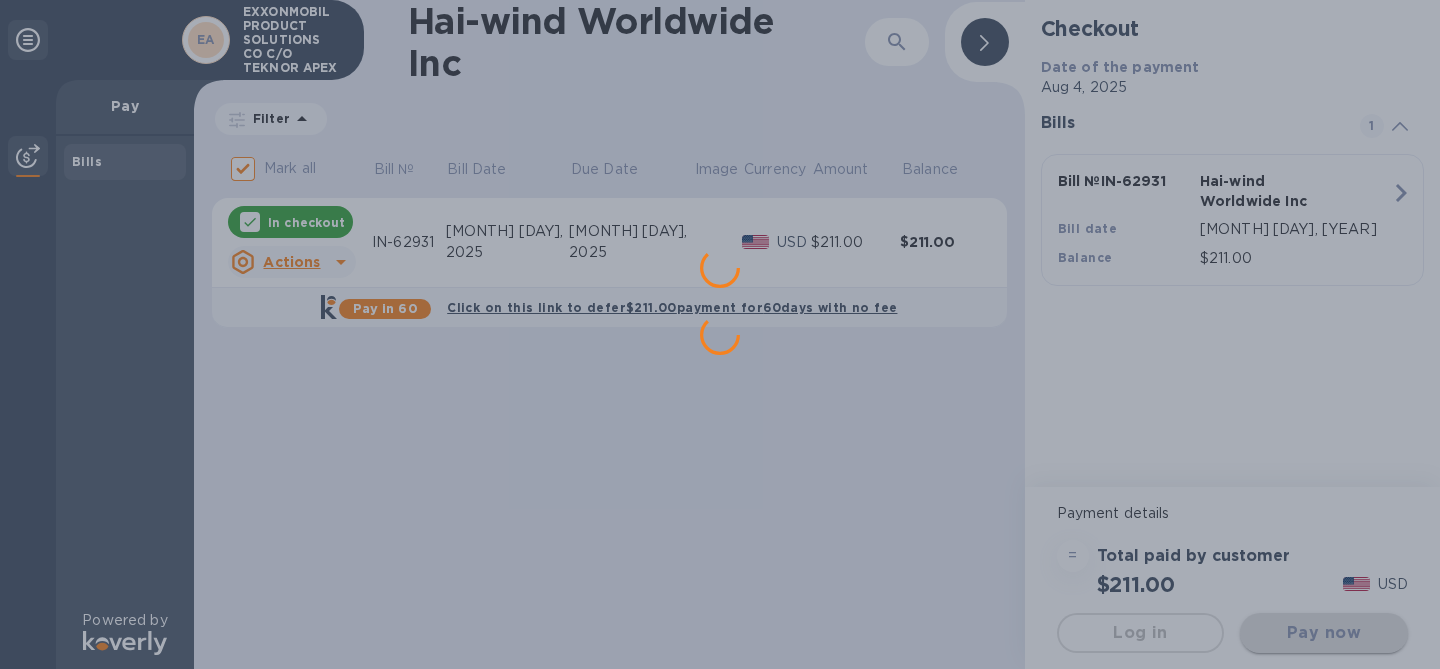 scroll, scrollTop: 0, scrollLeft: 0, axis: both 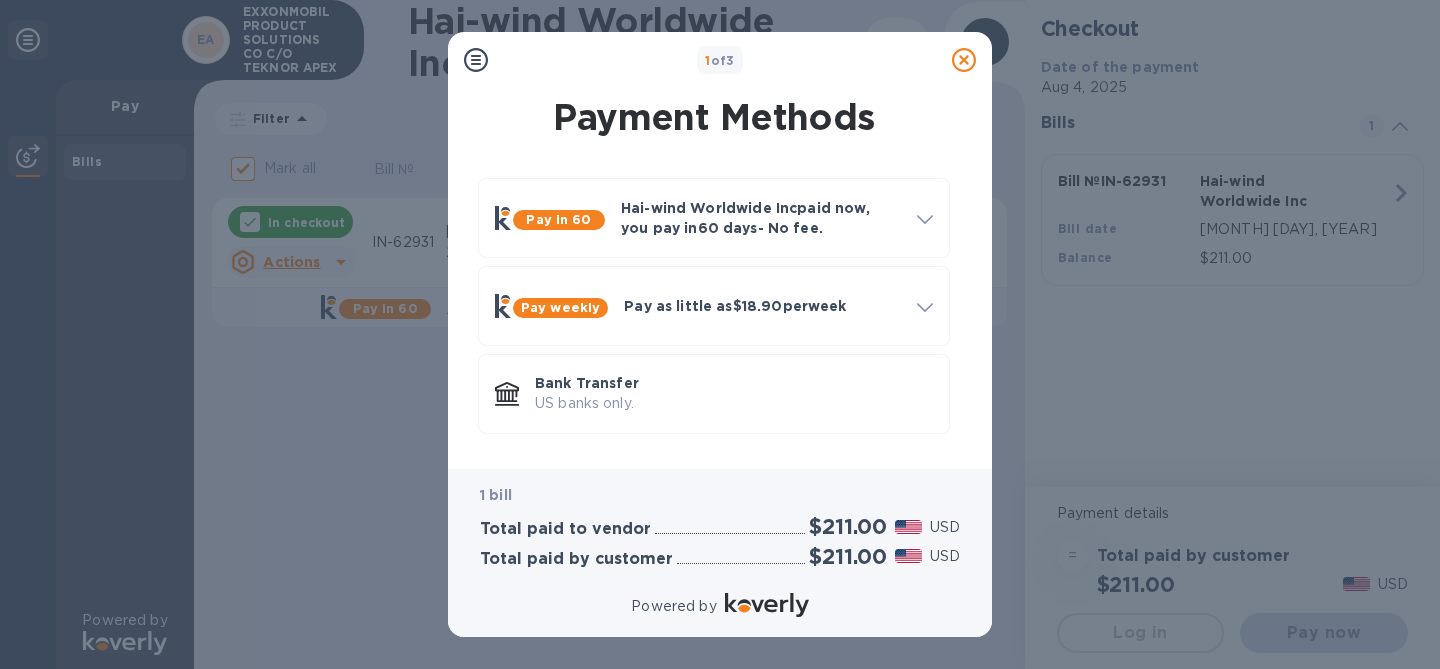 click at bounding box center [964, 60] 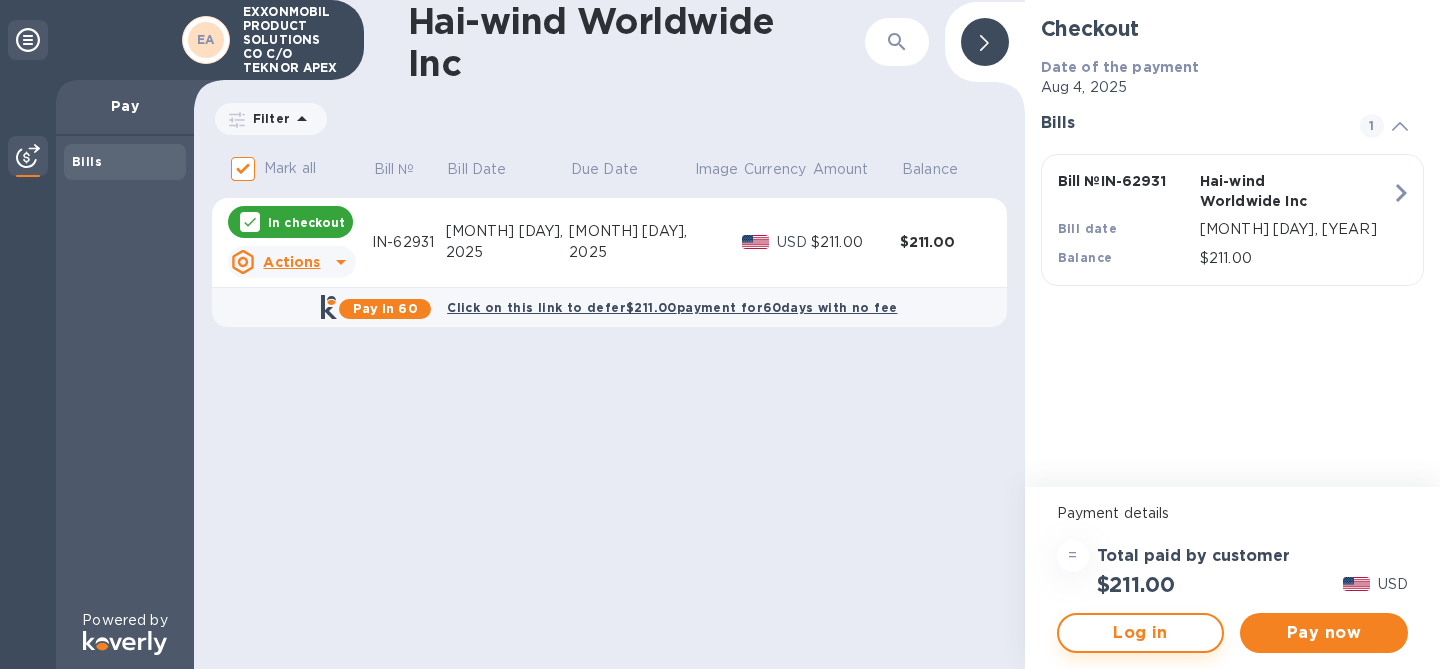 click on "Log in" at bounding box center [1141, 633] 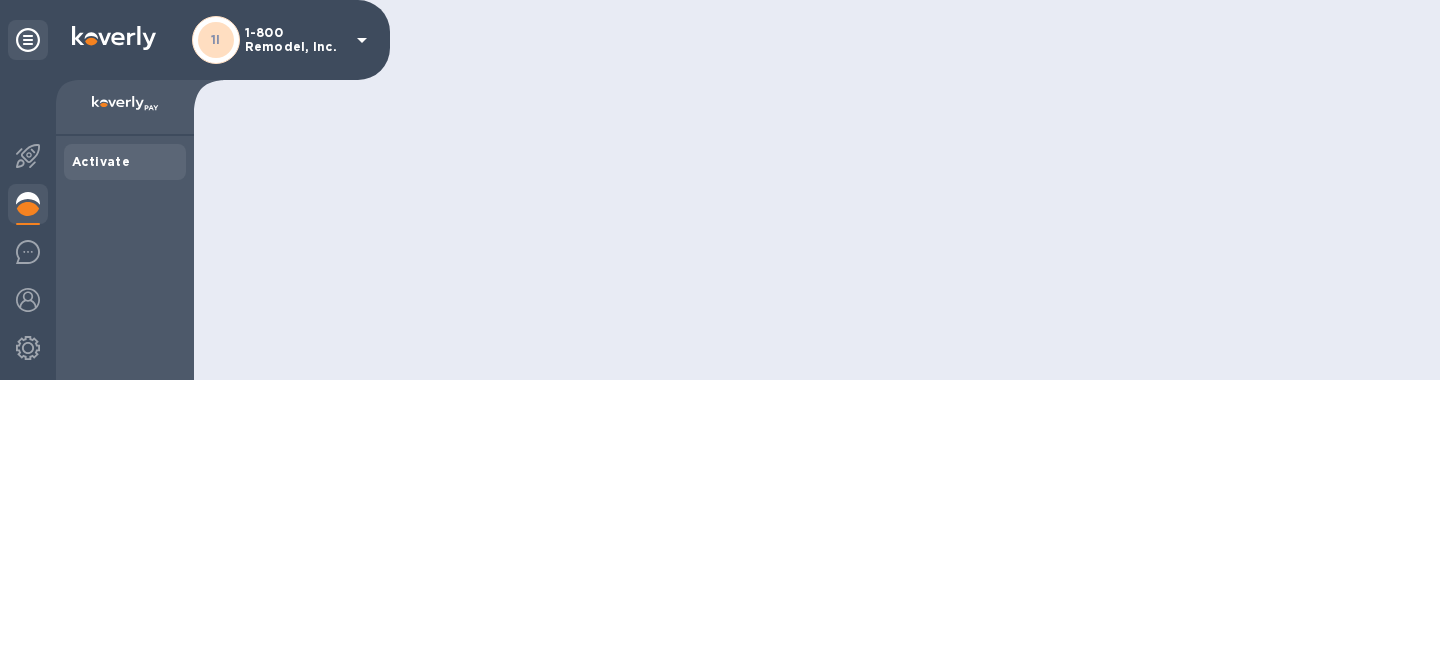 scroll, scrollTop: 0, scrollLeft: 0, axis: both 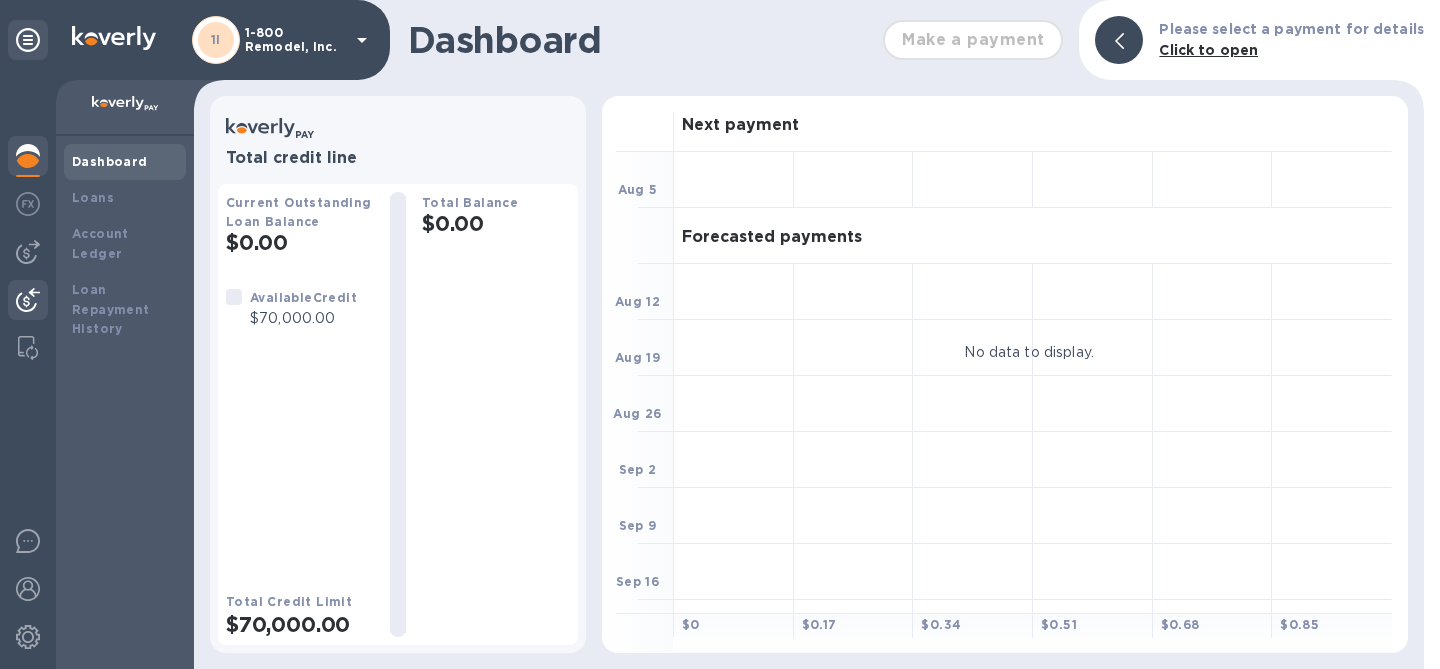 click at bounding box center (28, 300) 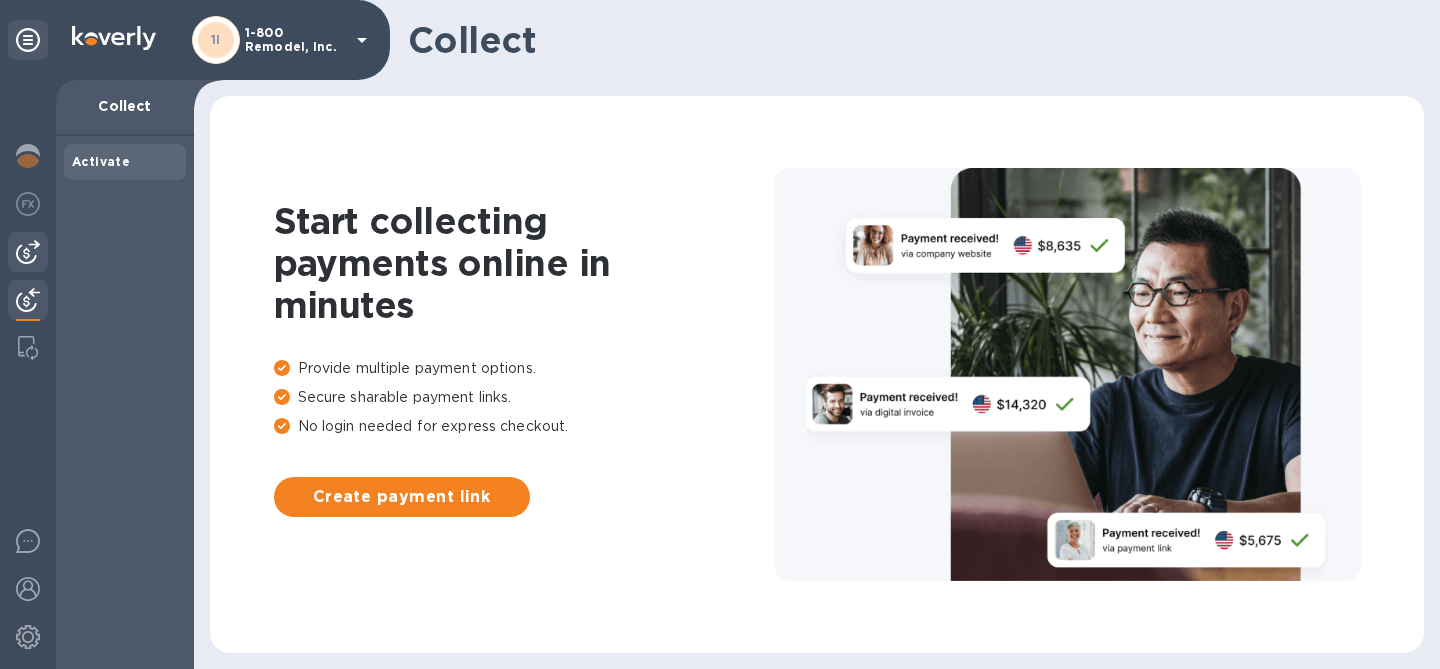 click at bounding box center (28, 252) 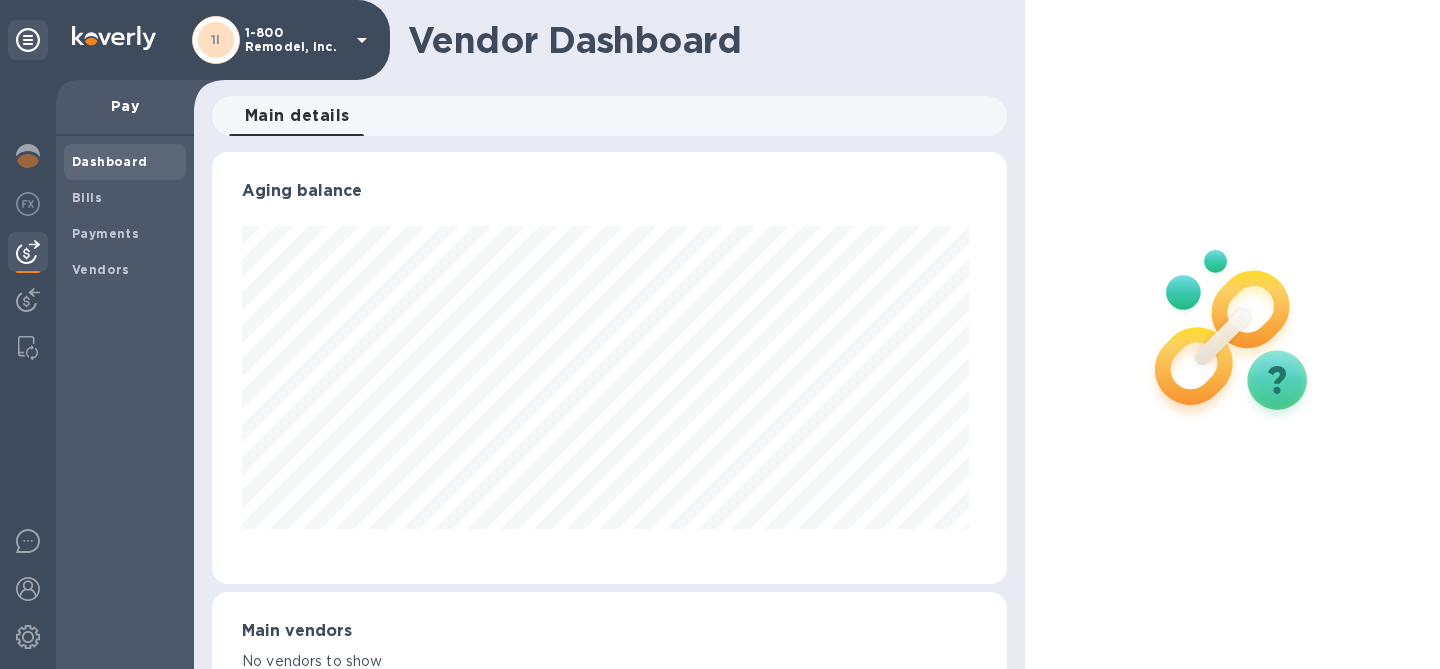 scroll, scrollTop: 999568, scrollLeft: 999213, axis: both 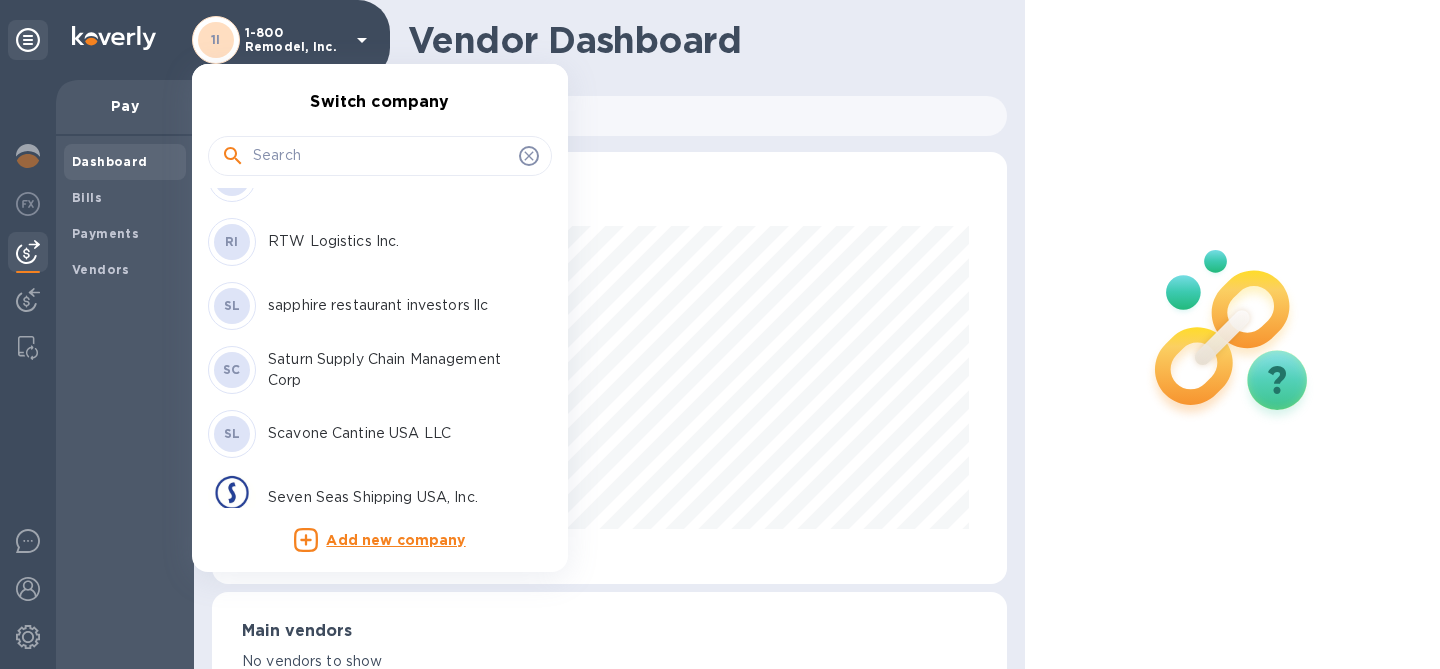 click at bounding box center [382, 156] 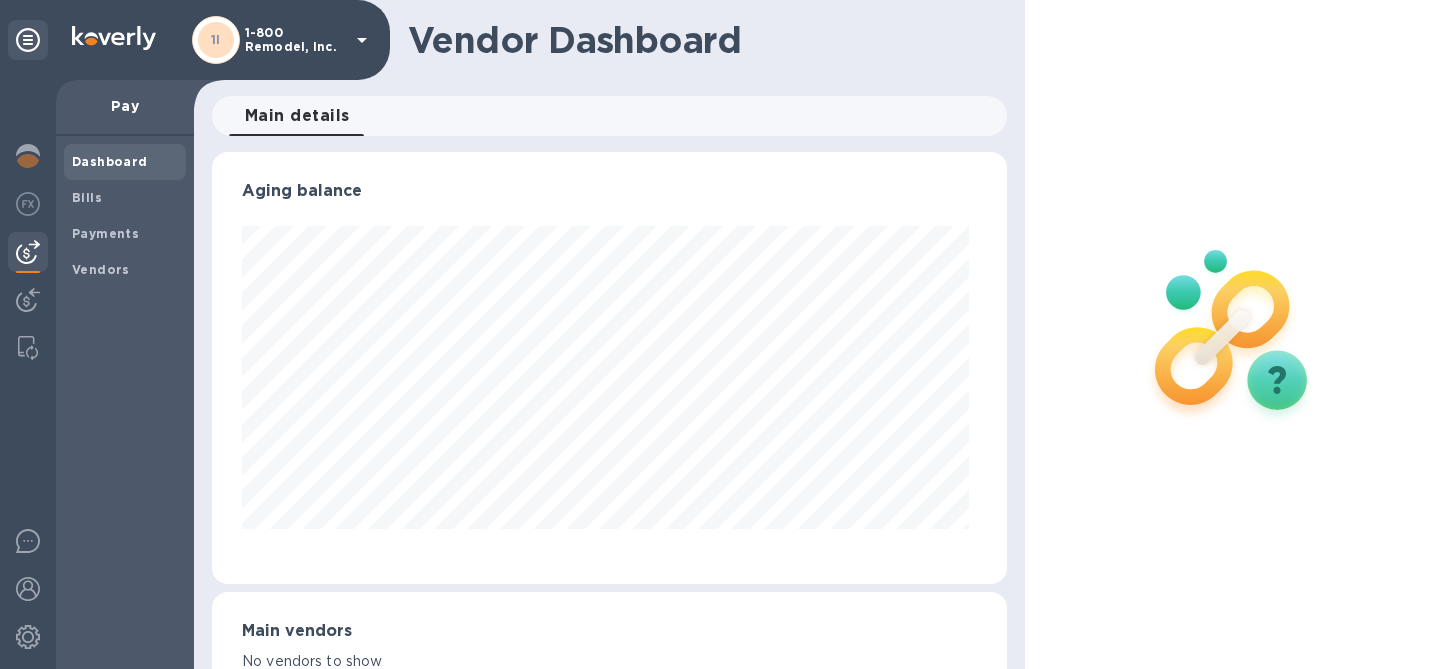 click on "1I 1-800 Remodel, Inc." at bounding box center (283, 40) 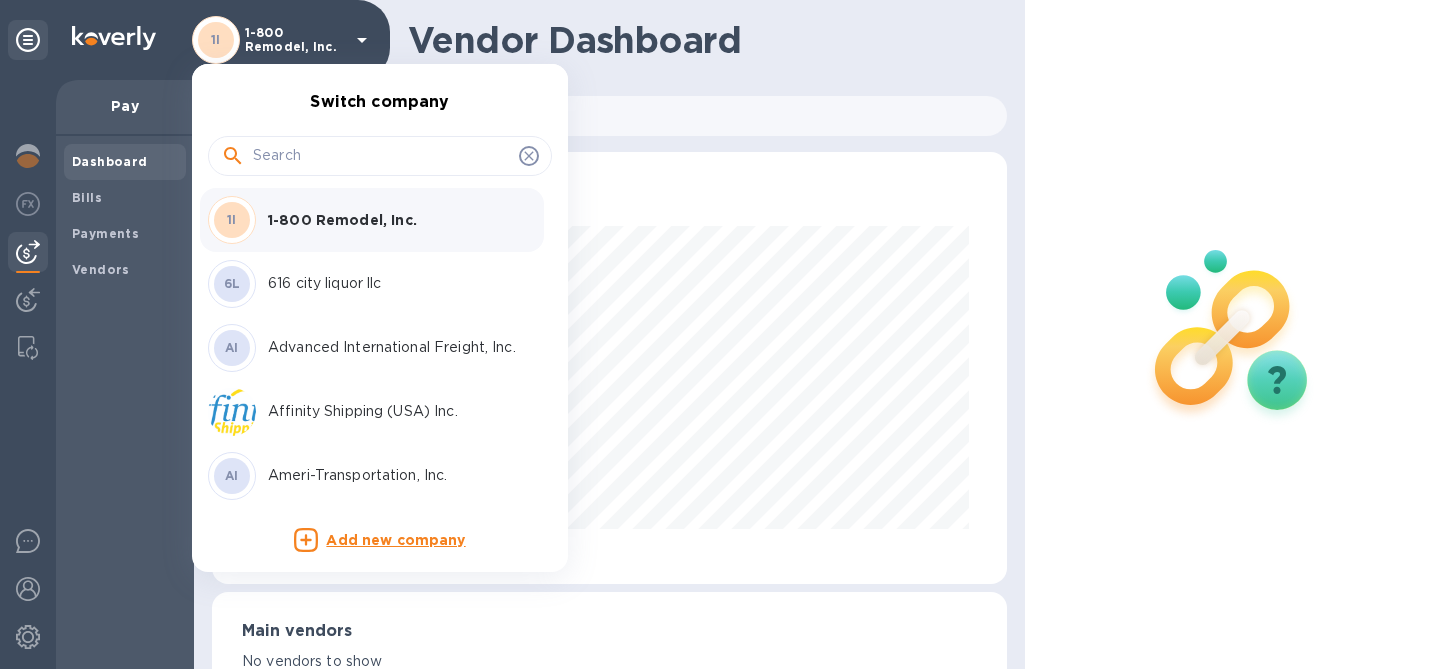 click at bounding box center (382, 156) 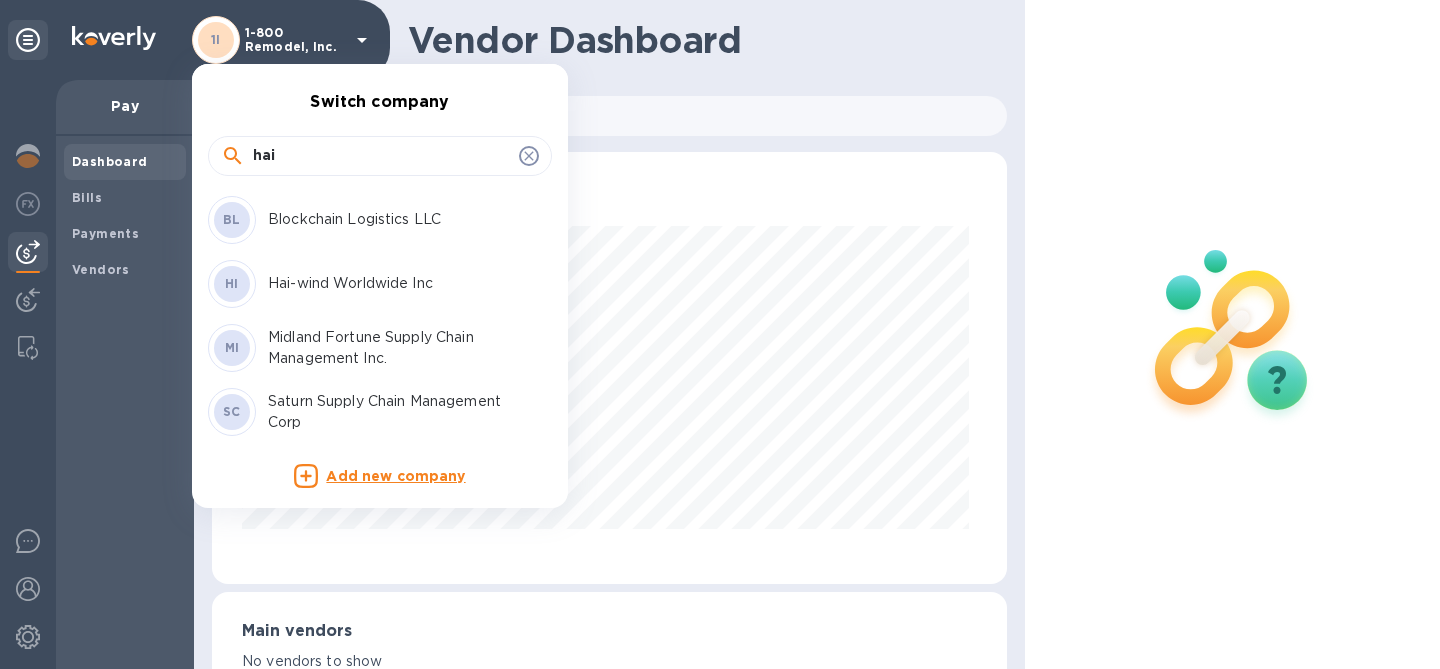 type on "hai" 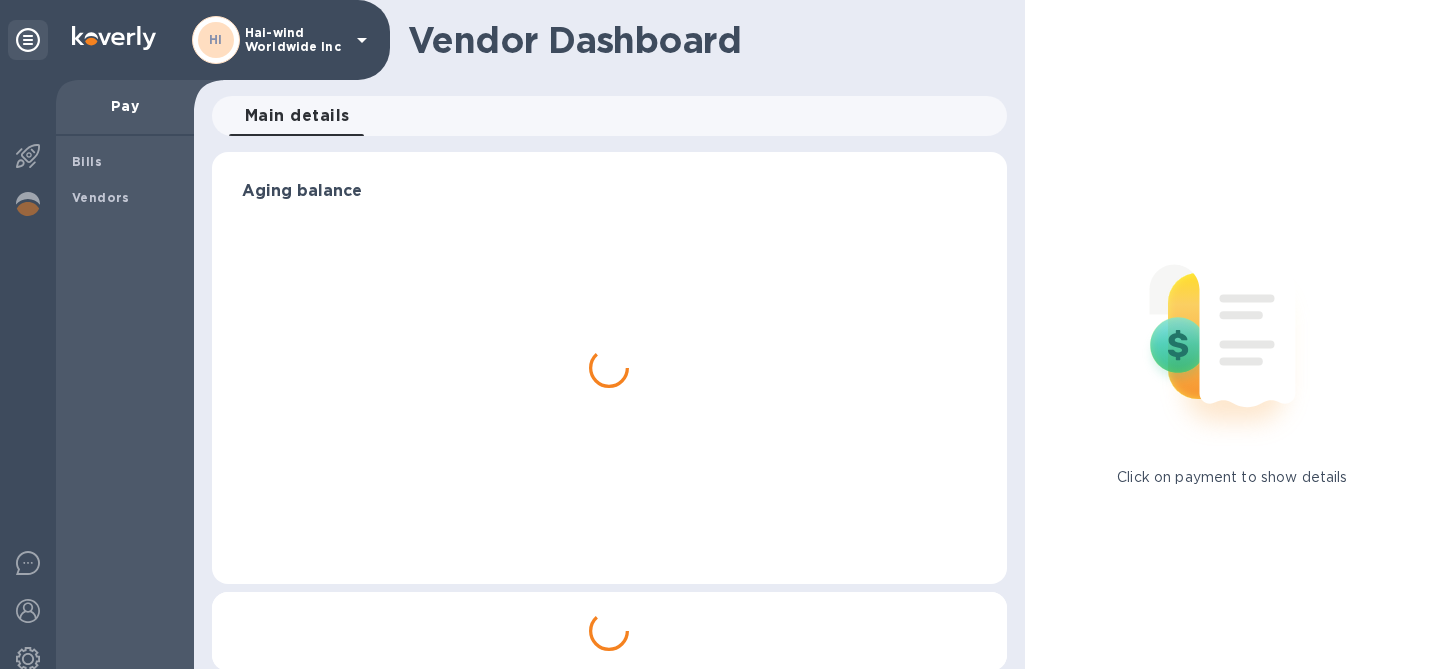 scroll, scrollTop: 0, scrollLeft: 0, axis: both 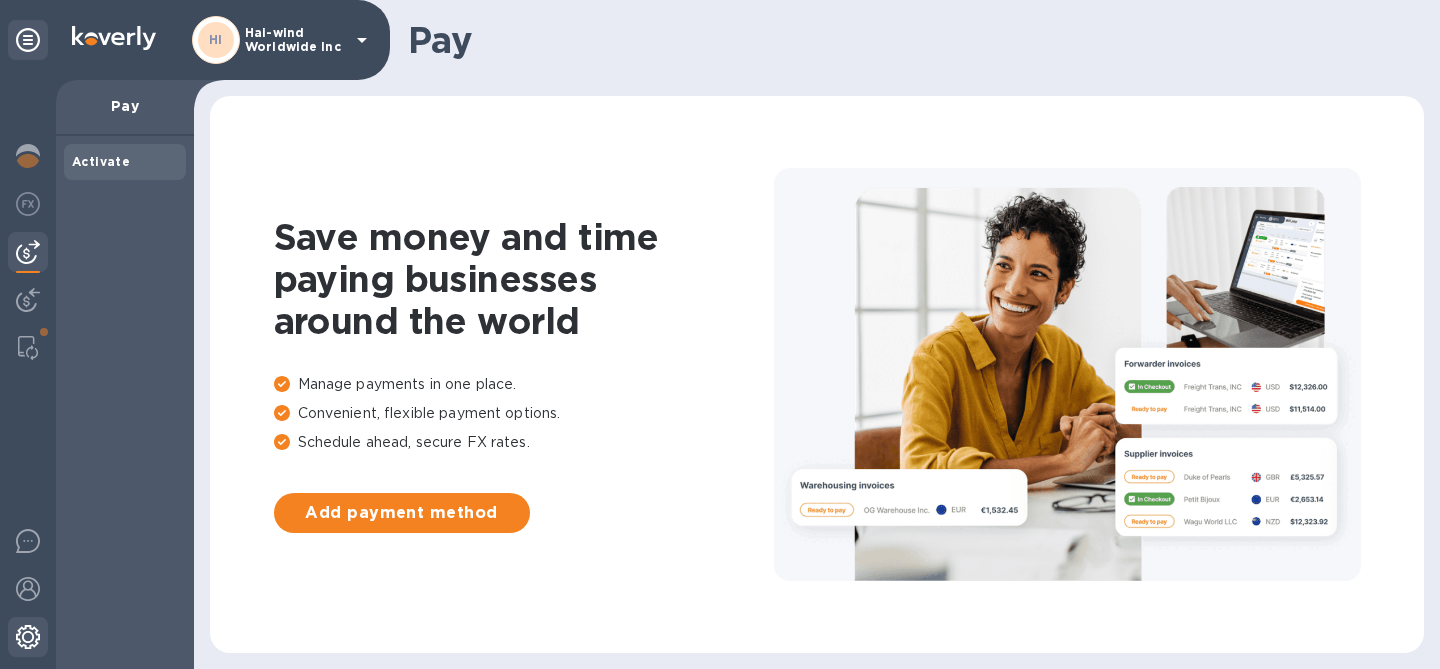 click at bounding box center [28, 639] 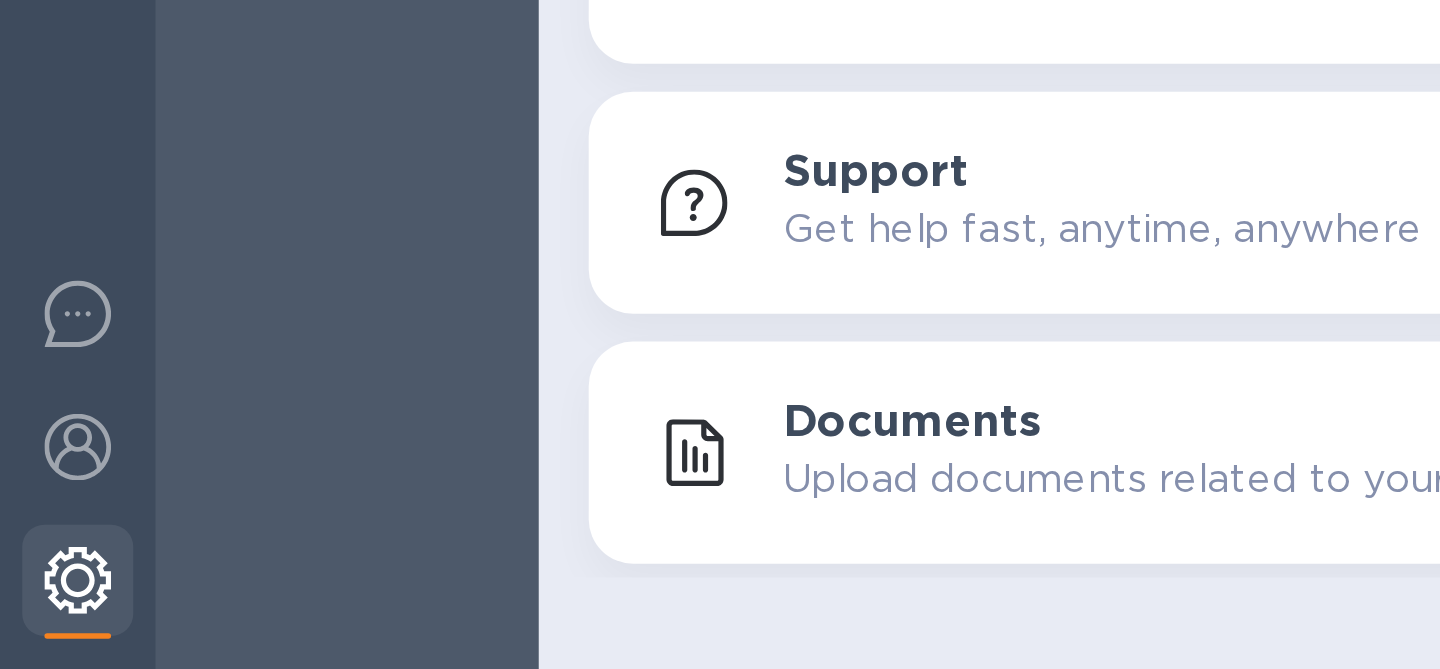 scroll, scrollTop: 0, scrollLeft: 0, axis: both 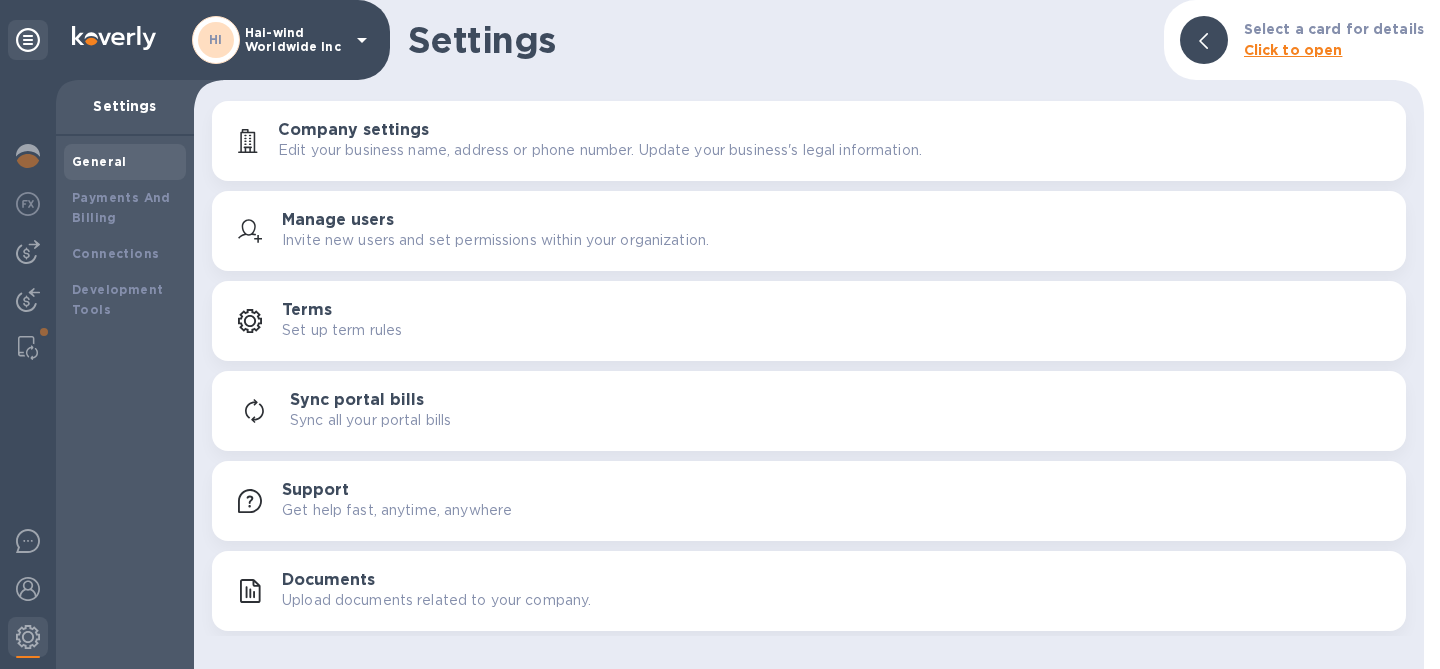click on "Invite new users and set permissions within your organization." at bounding box center [495, 240] 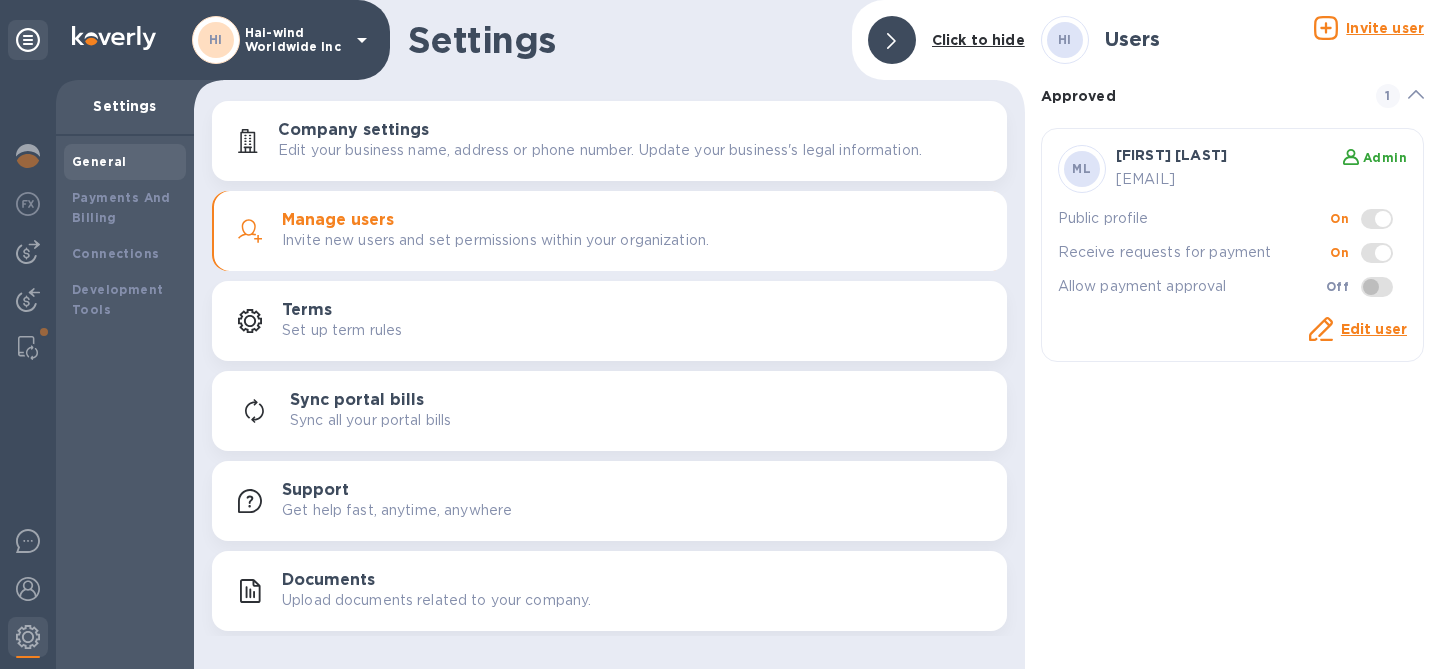 click on "Invite user" at bounding box center (1385, 28) 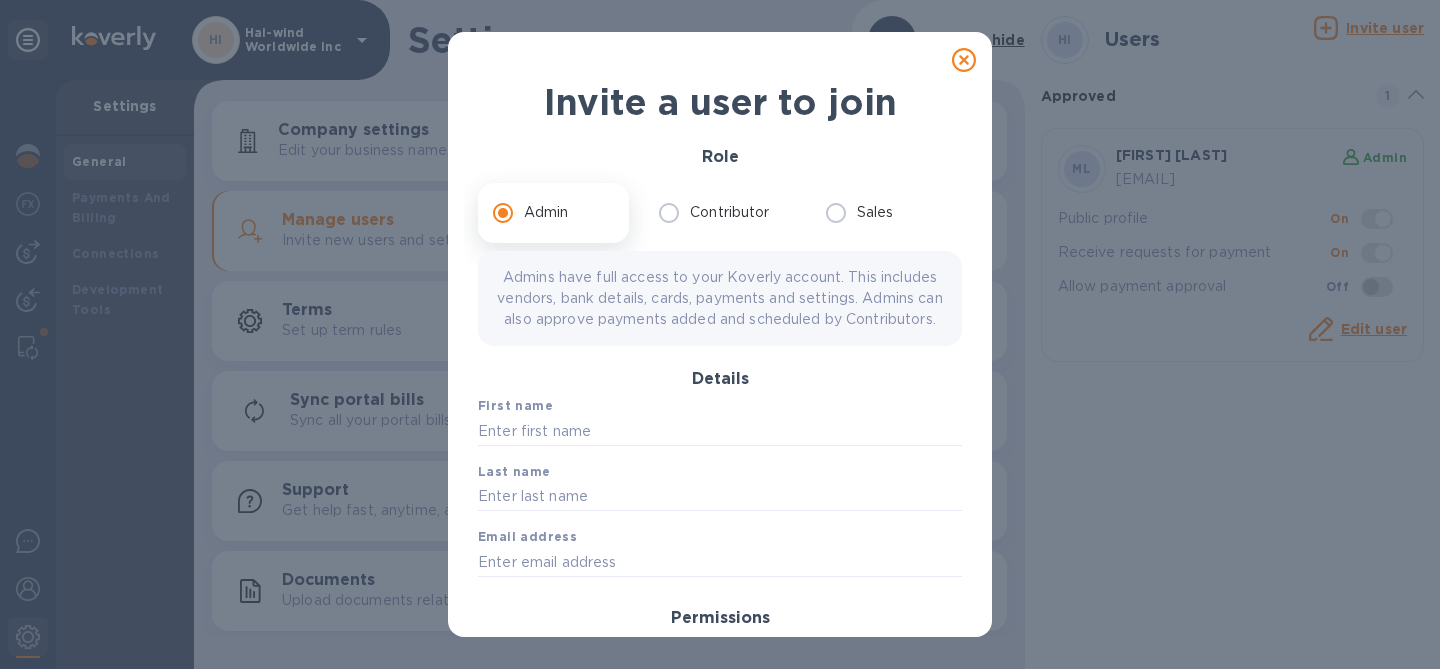 scroll, scrollTop: 4, scrollLeft: 0, axis: vertical 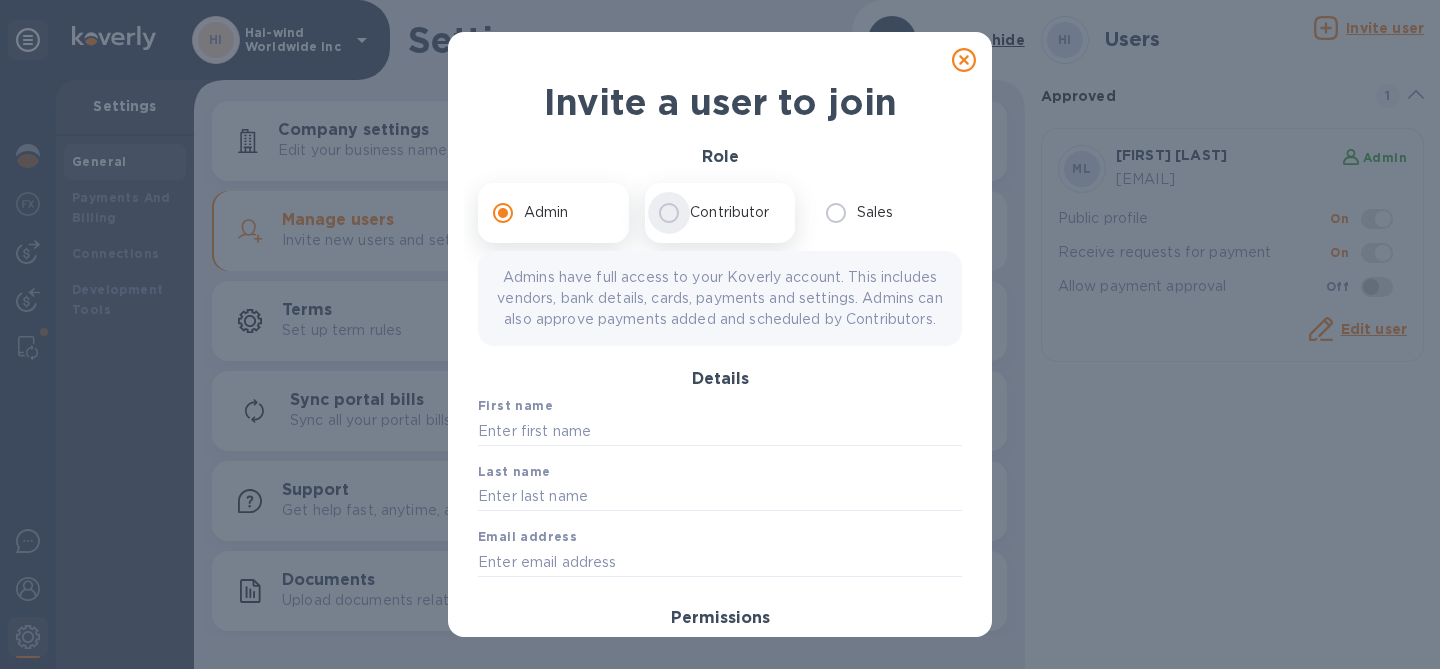 click on "Contributor" at bounding box center (669, 213) 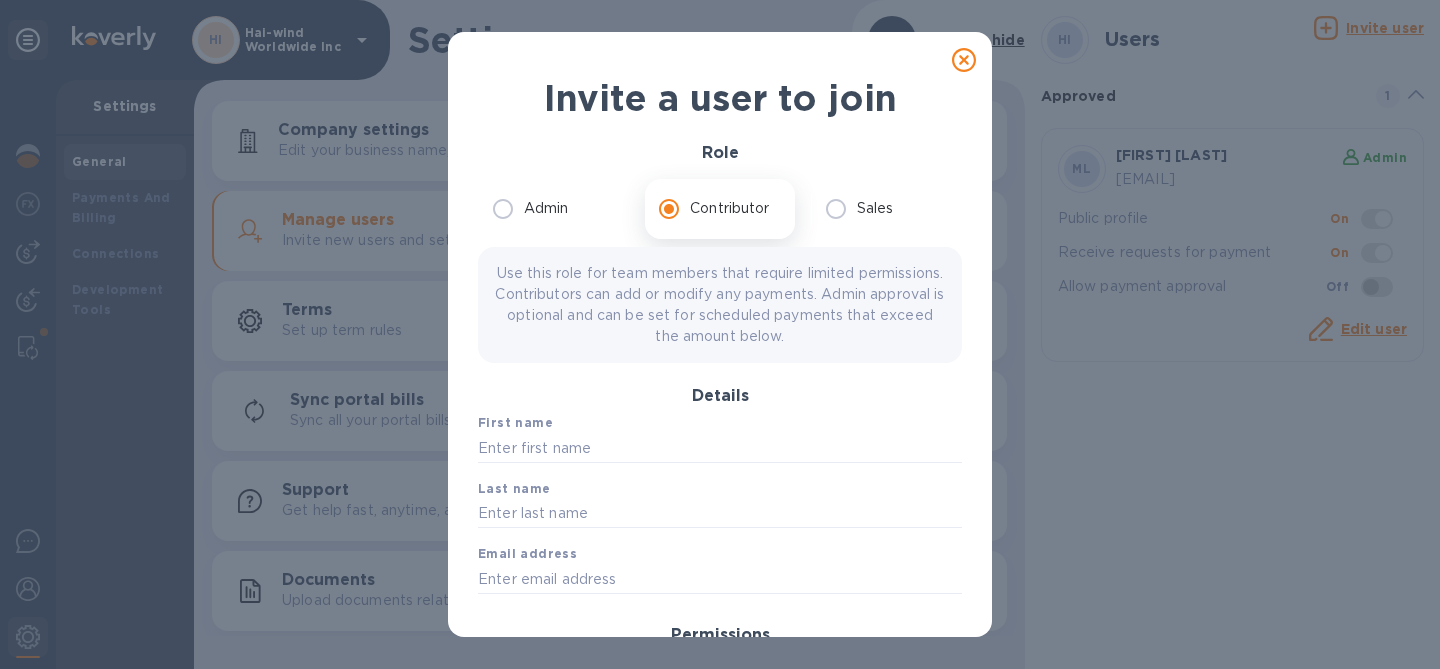 scroll, scrollTop: 3, scrollLeft: 0, axis: vertical 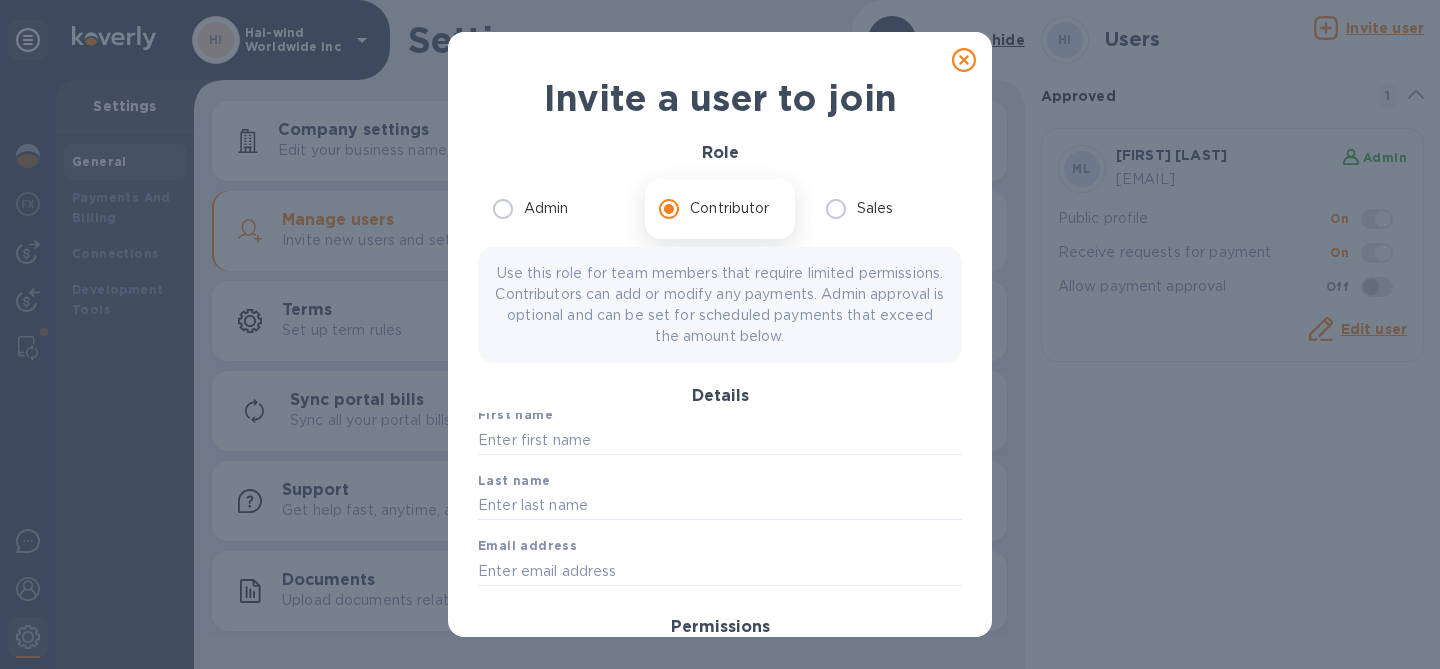 click 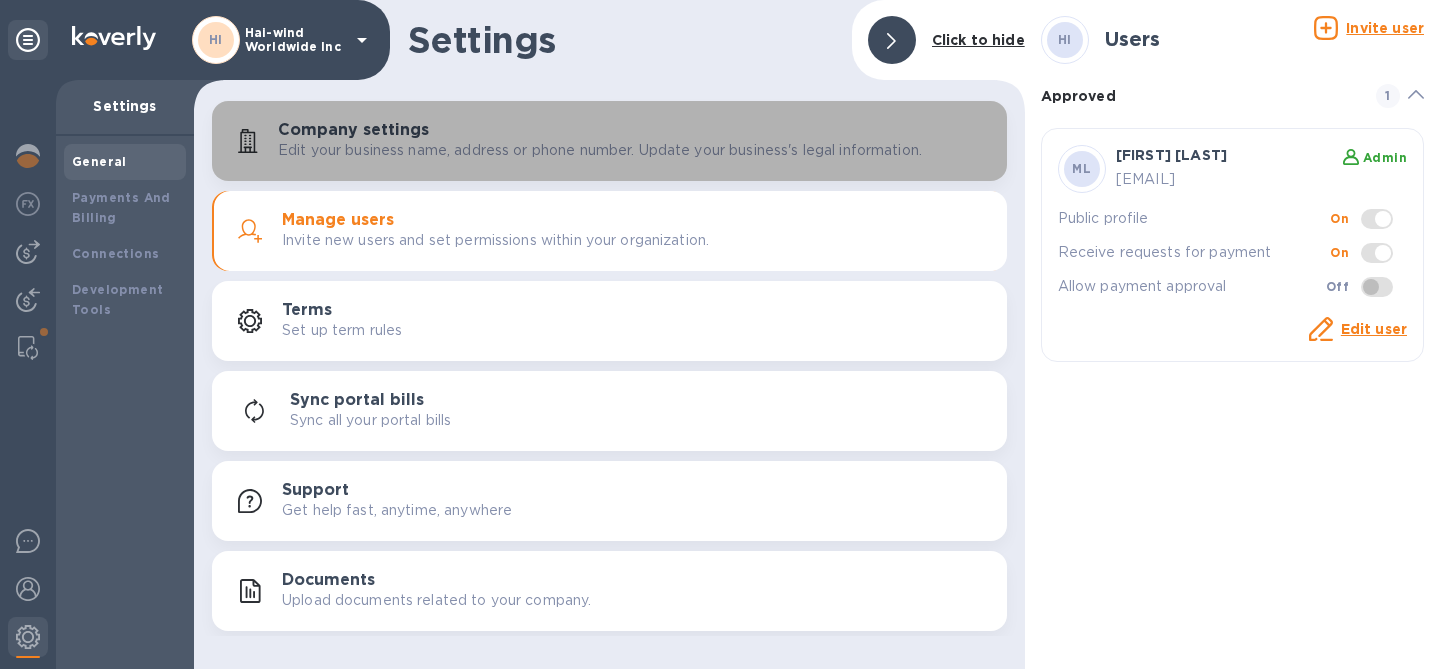 click on "Company settings Edit your business name, address or phone number. Update your business's legal information." at bounding box center [609, 141] 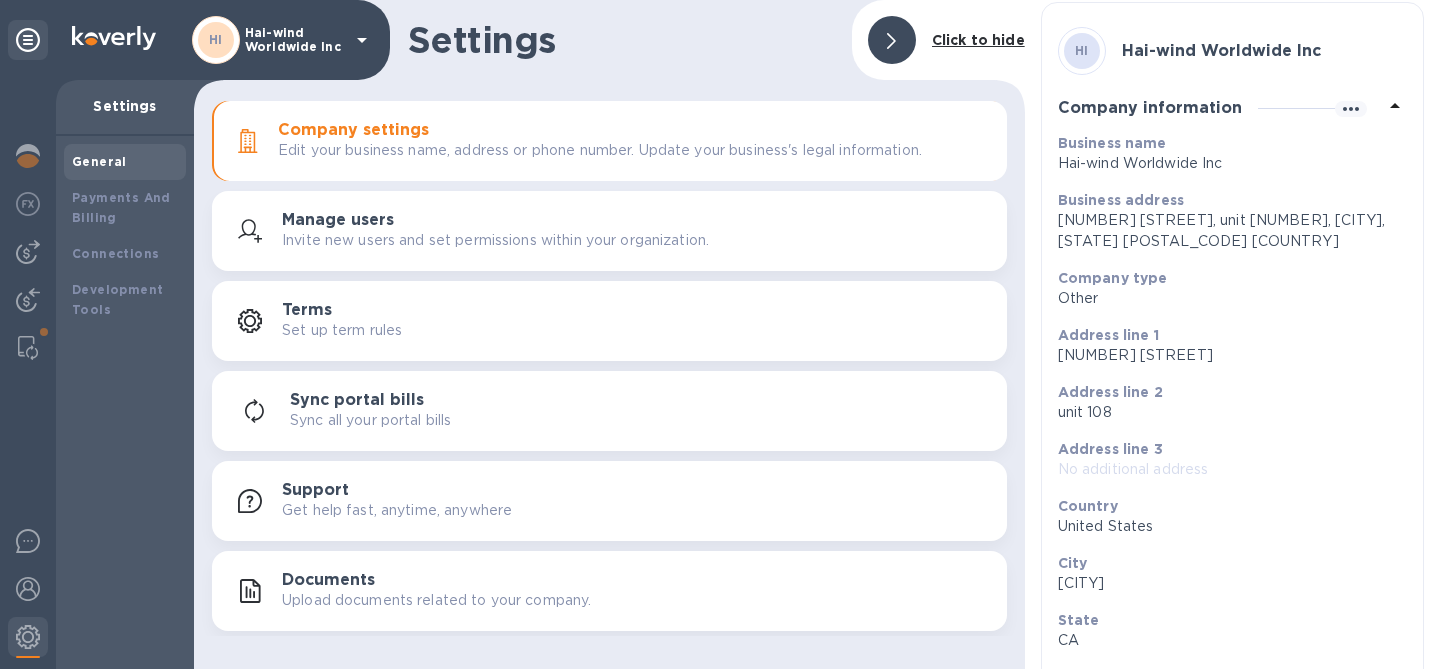 scroll, scrollTop: 0, scrollLeft: 0, axis: both 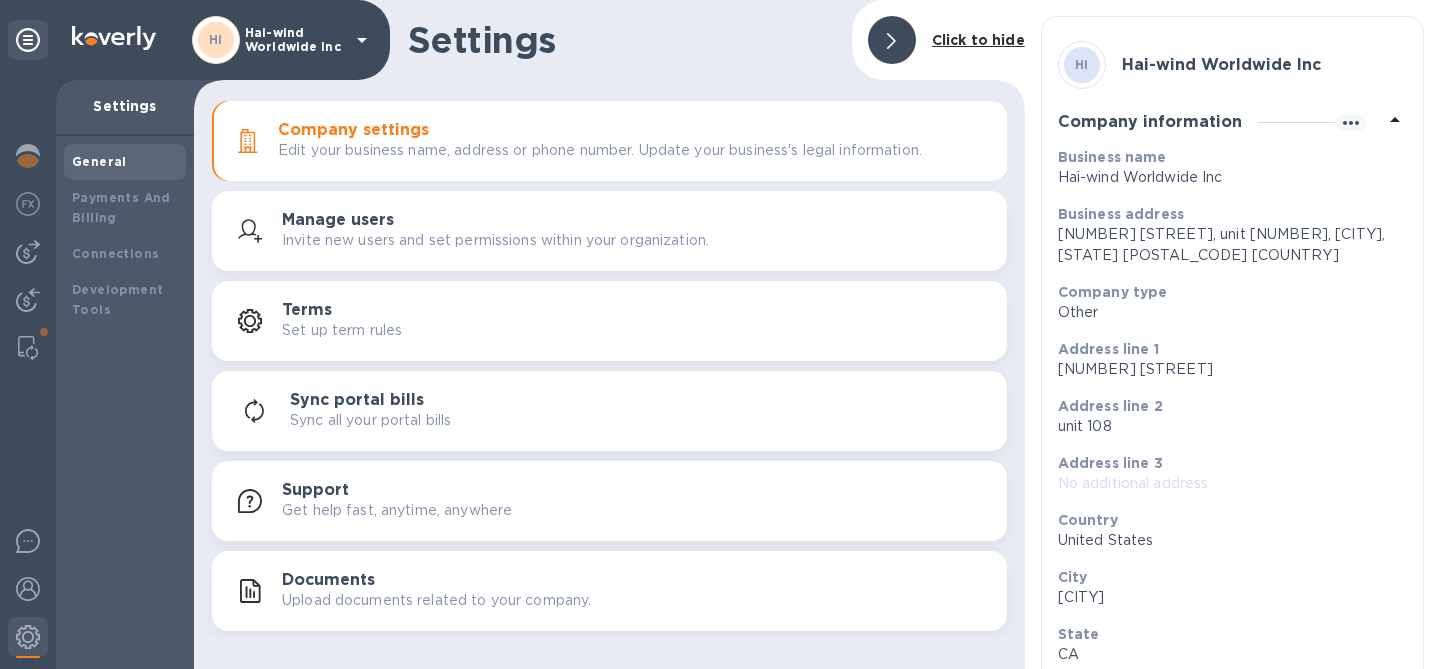 click on "General" at bounding box center (99, 161) 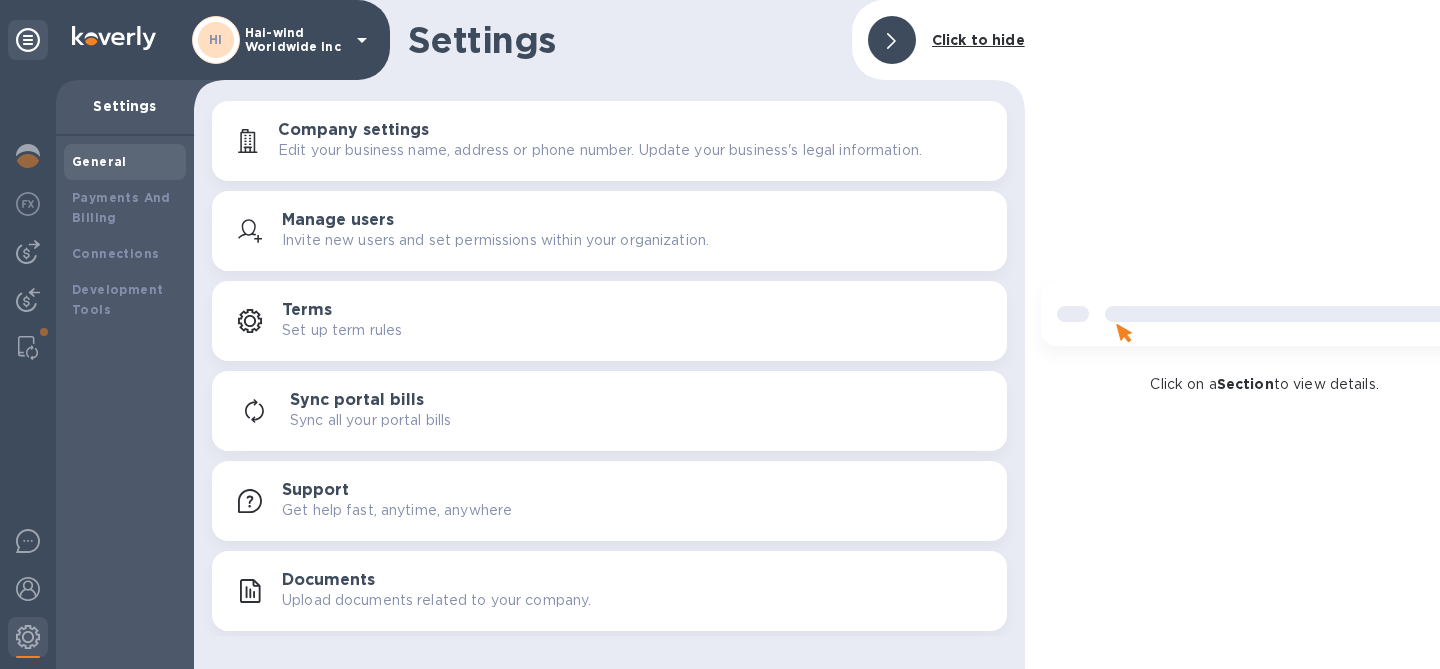 click on "Edit your business name, address or phone number. Update your business's legal information." at bounding box center (600, 150) 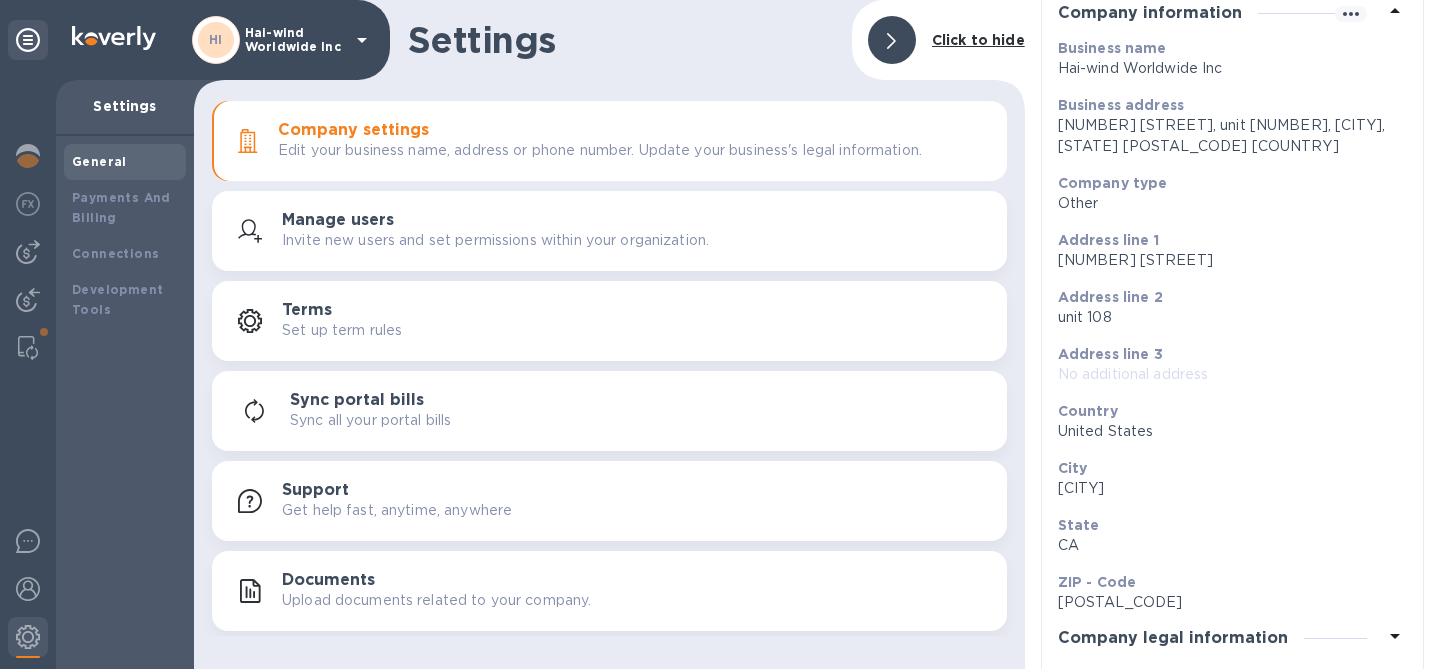 scroll, scrollTop: 186, scrollLeft: 0, axis: vertical 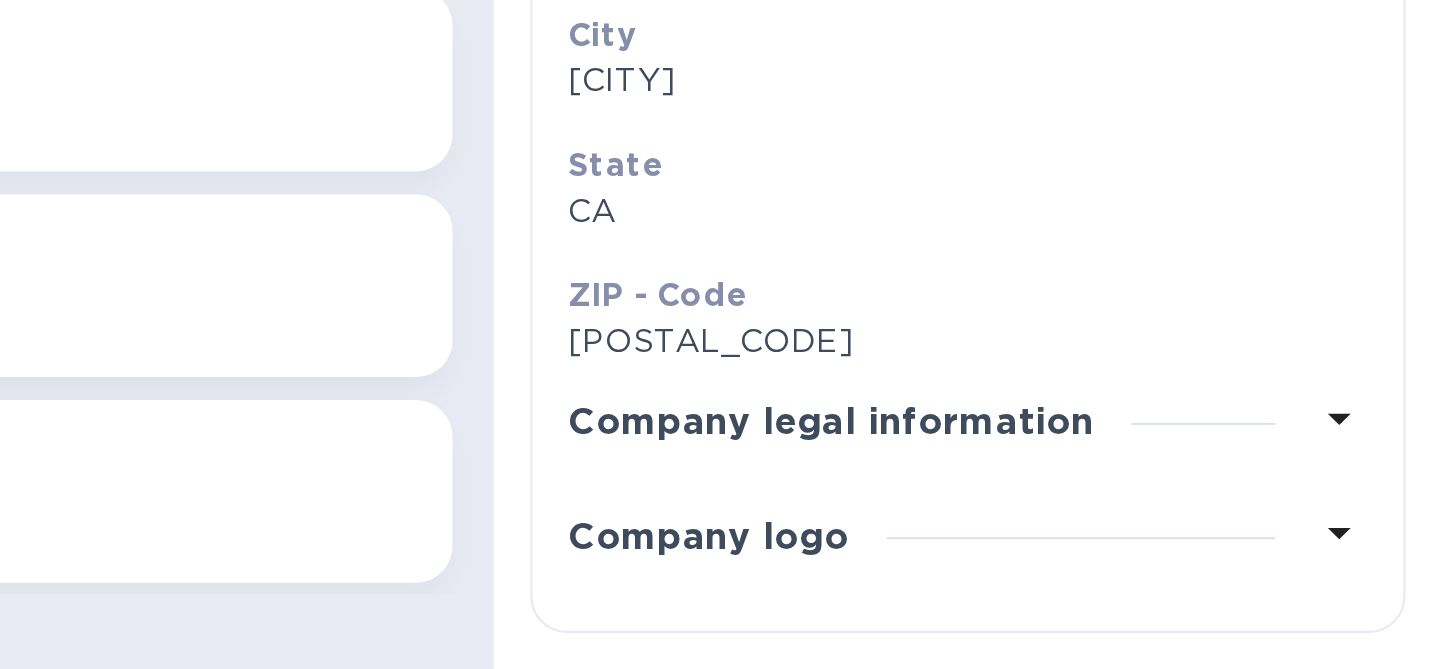 click 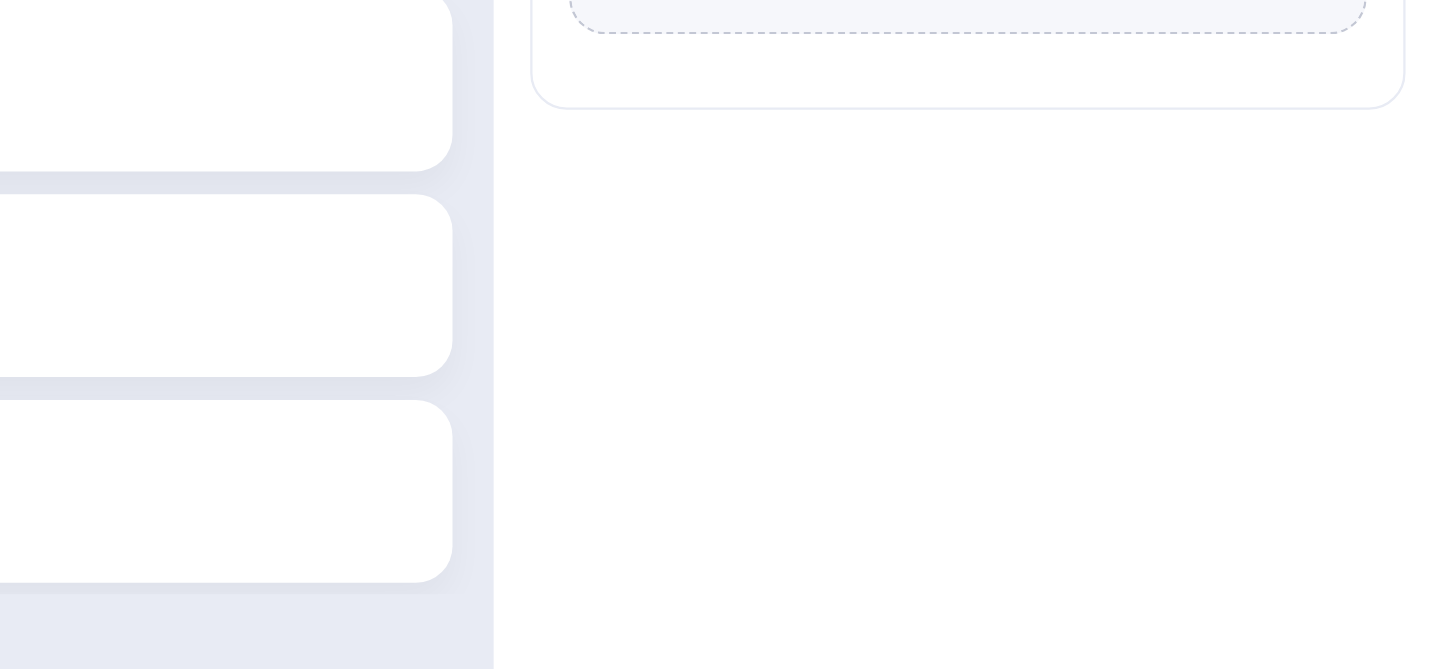 scroll, scrollTop: 0, scrollLeft: 0, axis: both 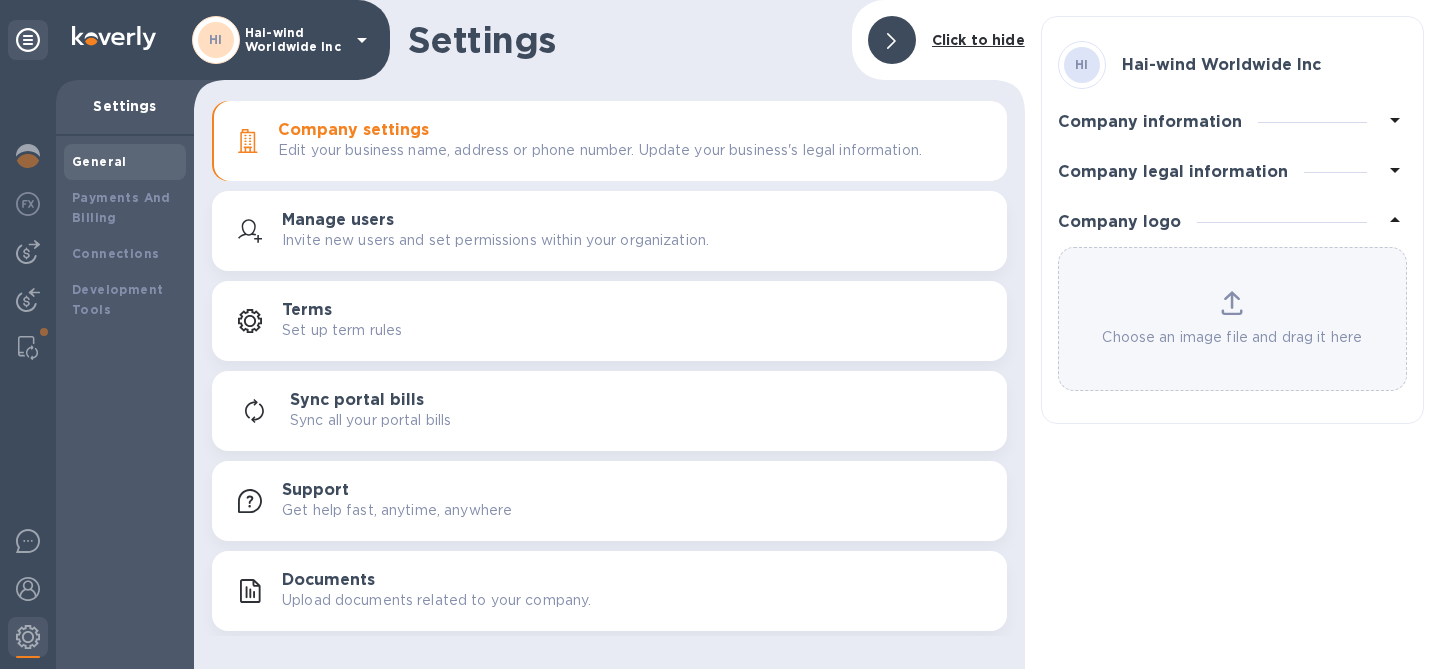 click on "Hai-wind Worldwide Inc" at bounding box center [295, 40] 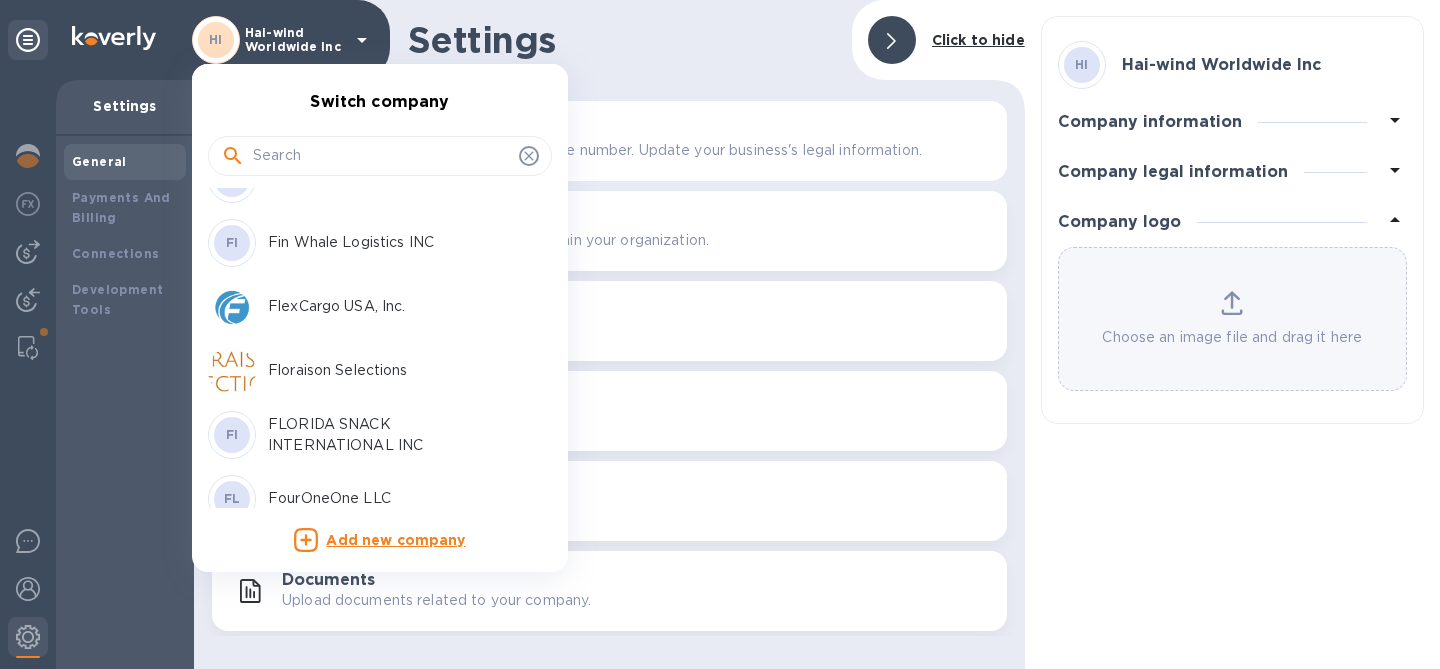 scroll, scrollTop: 2151, scrollLeft: 0, axis: vertical 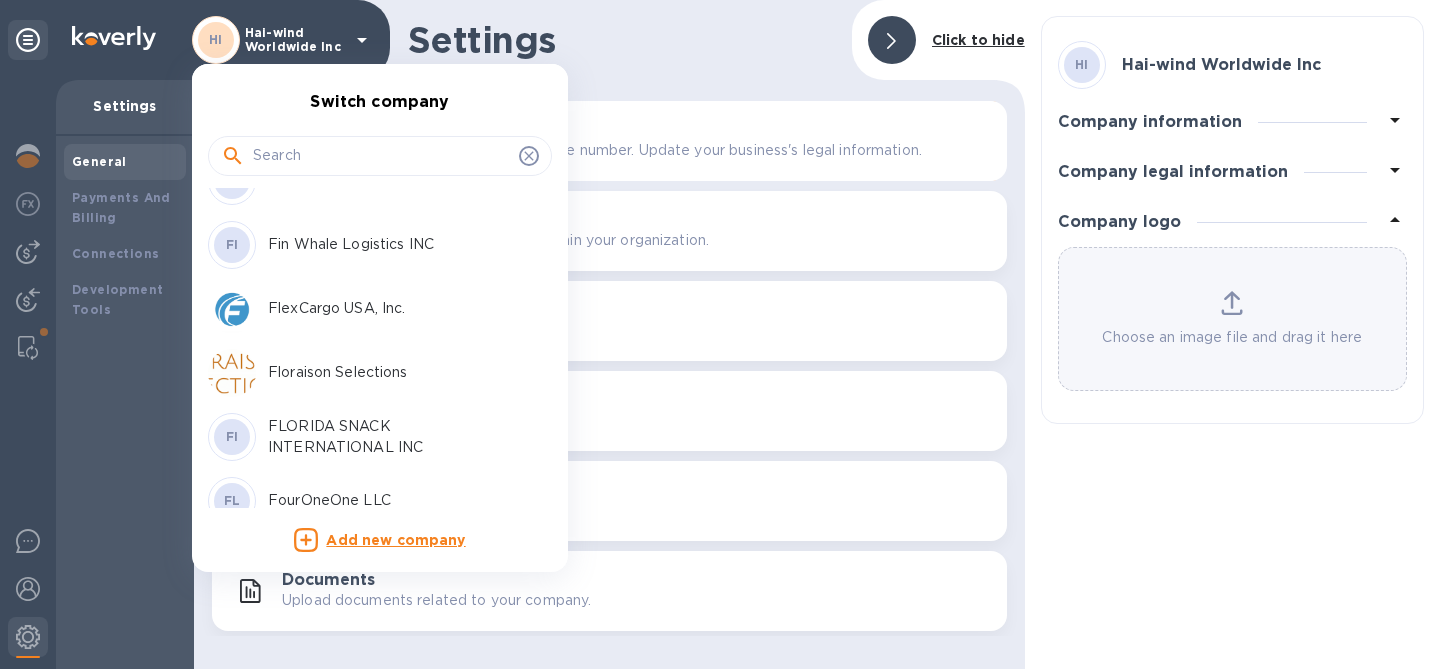 click on "FlexCargo USA, Inc." at bounding box center (394, 308) 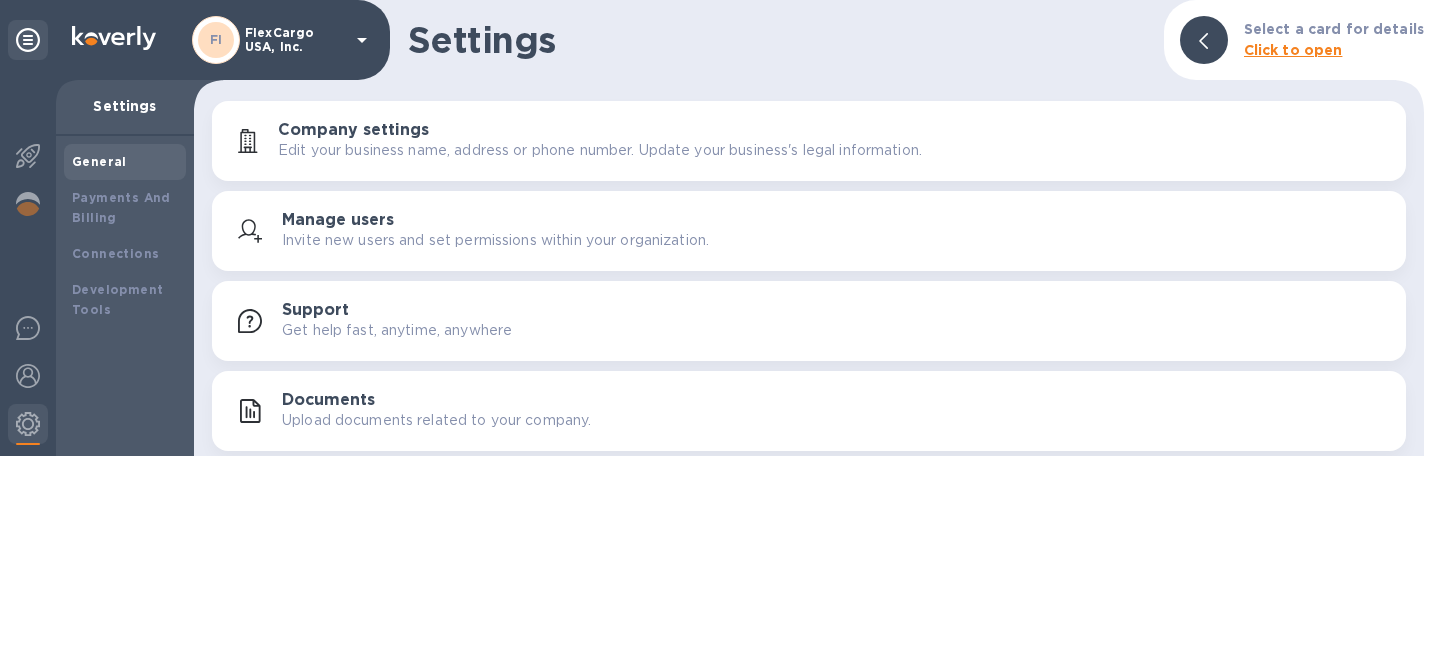 scroll, scrollTop: 0, scrollLeft: 0, axis: both 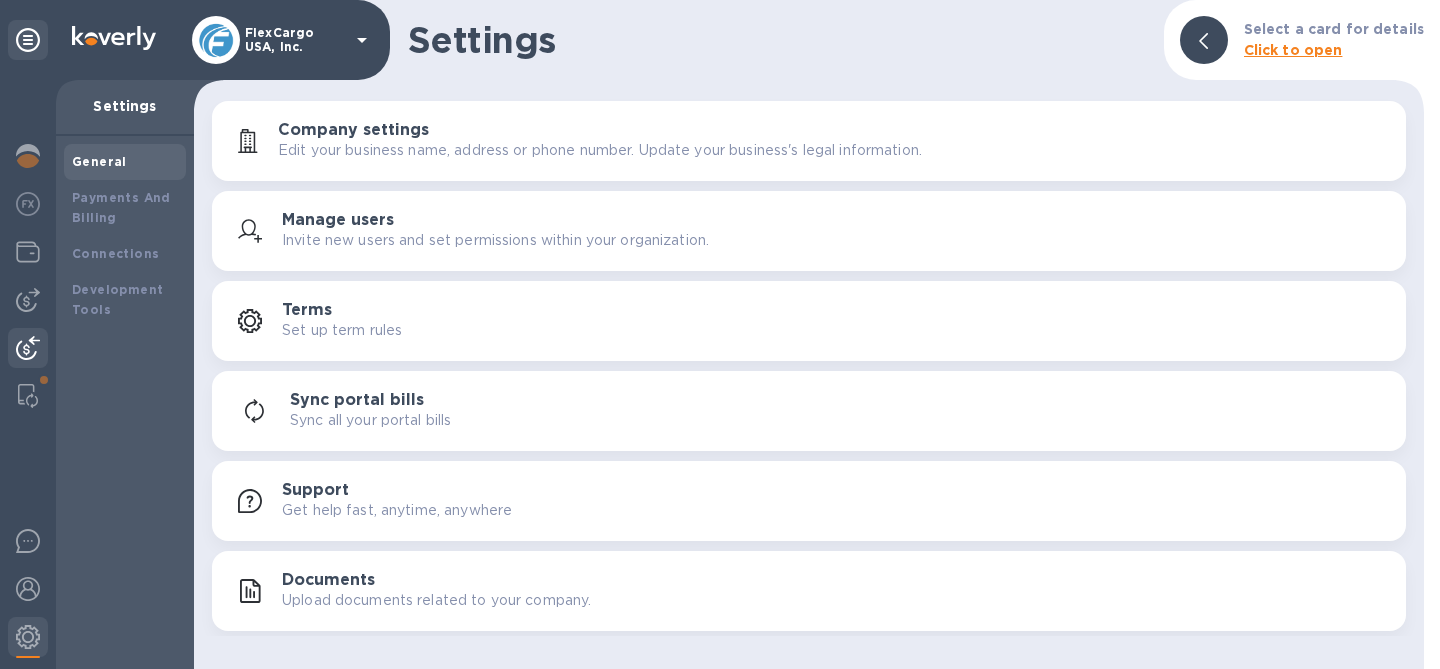 click at bounding box center (28, 348) 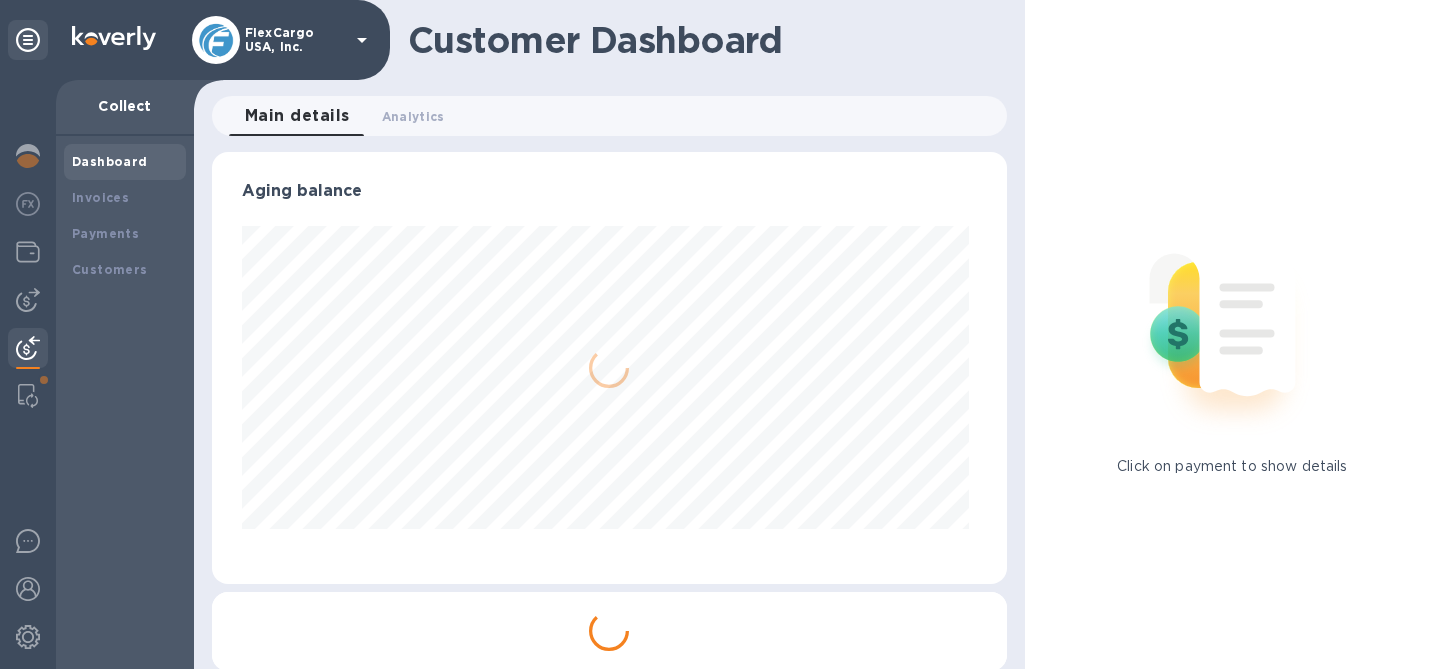 scroll, scrollTop: 999568, scrollLeft: 999213, axis: both 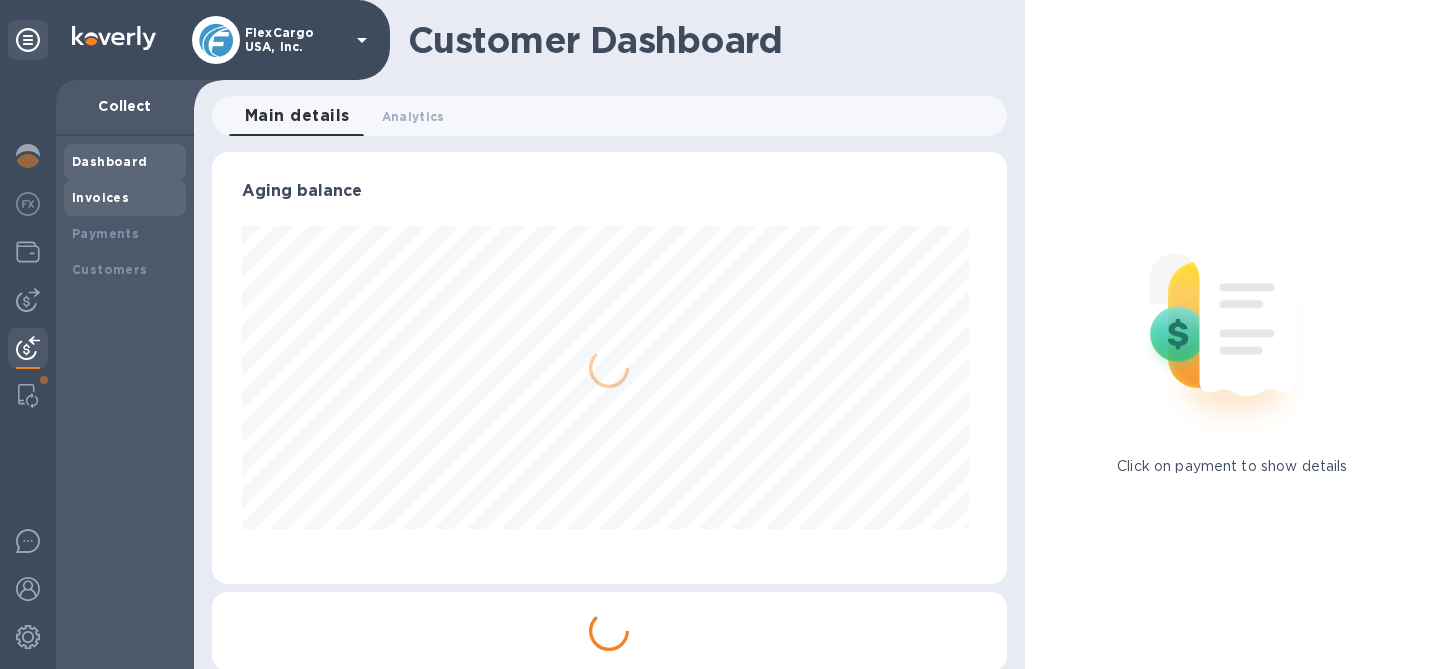 click on "Invoices" at bounding box center (125, 198) 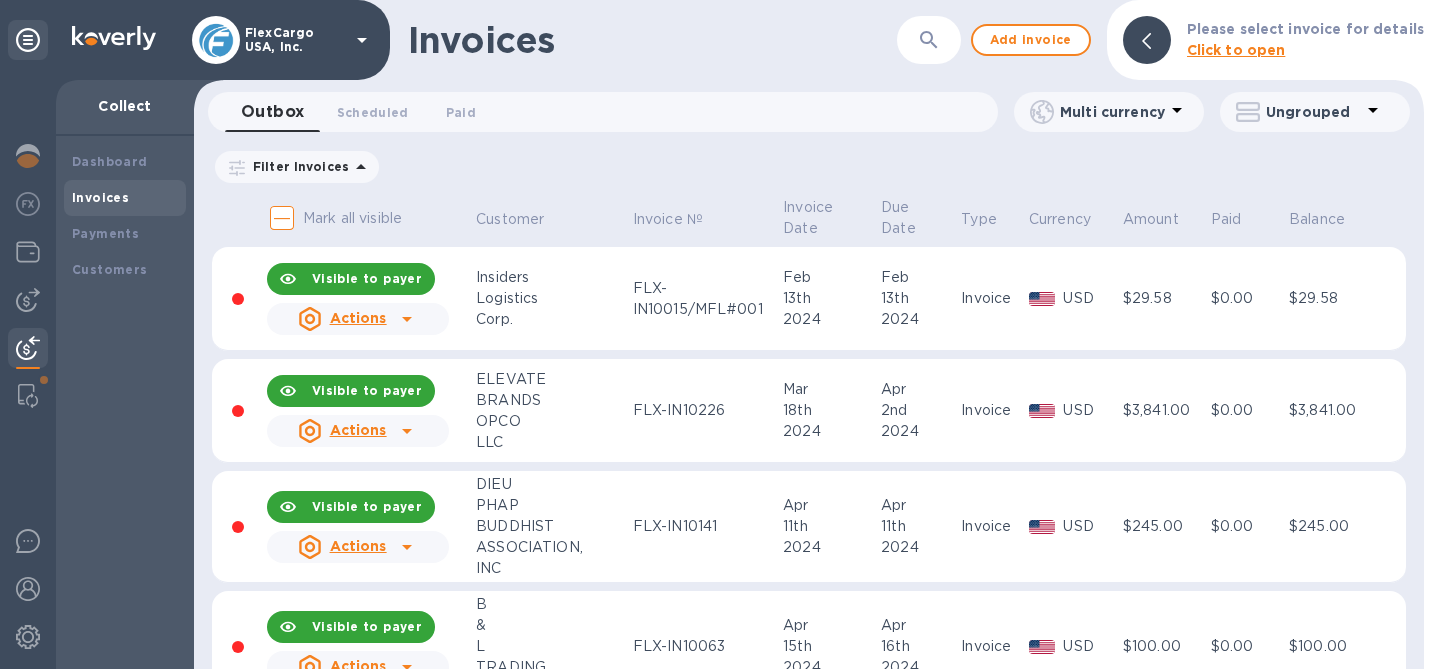 click on "FLX-IN10015/MFL#001" at bounding box center [705, 299] 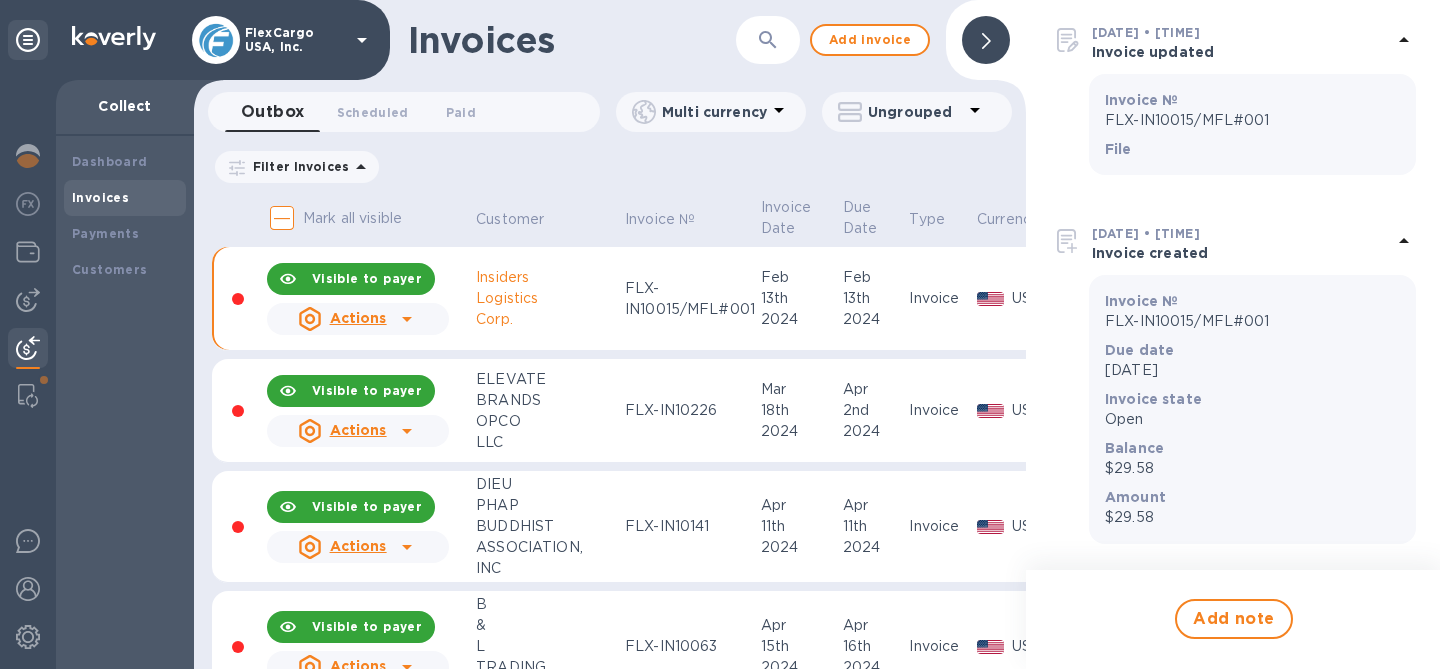 scroll, scrollTop: 0, scrollLeft: 0, axis: both 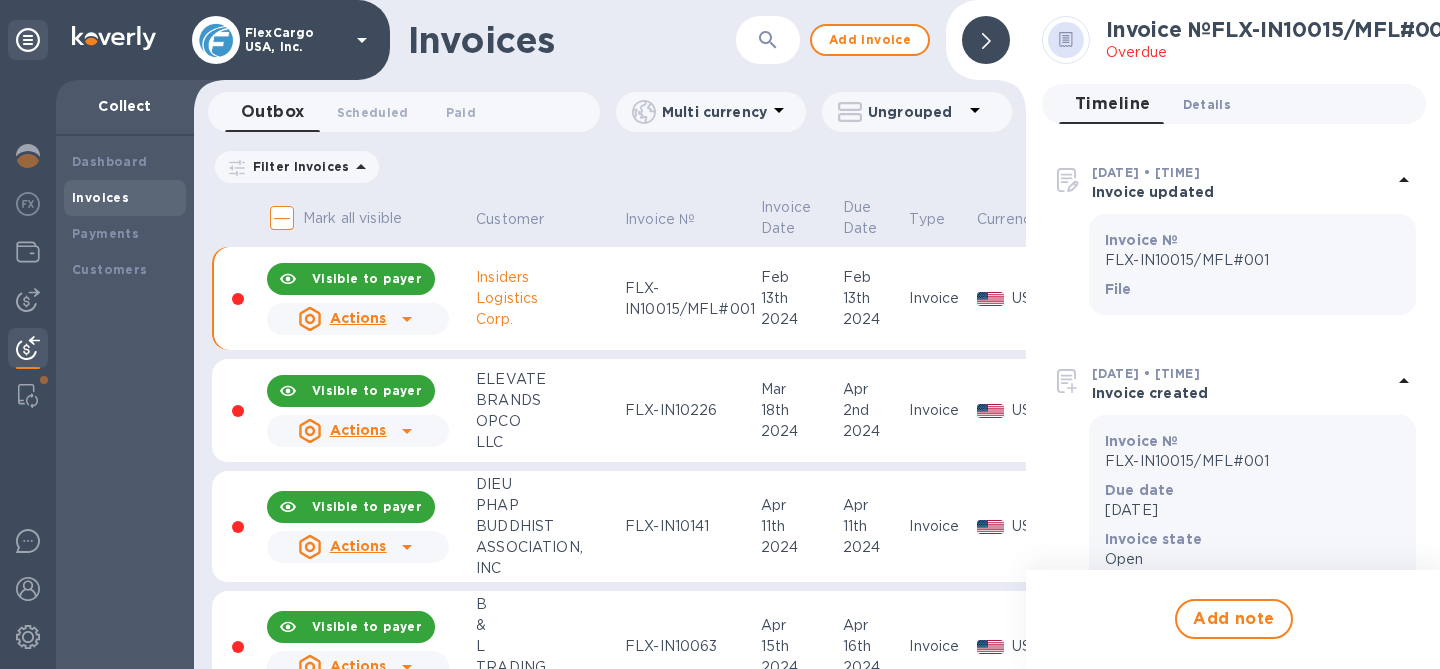 click on "Details 0" at bounding box center (1207, 104) 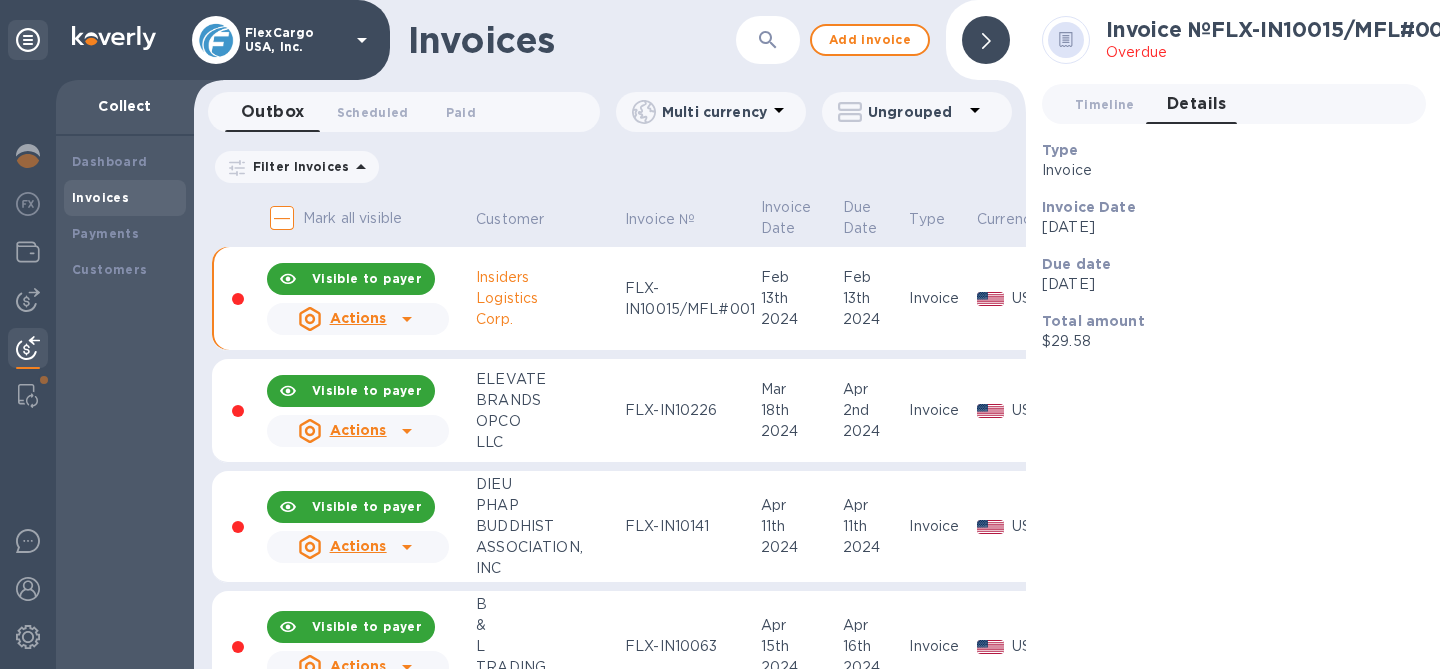 scroll, scrollTop: 0, scrollLeft: 2, axis: horizontal 